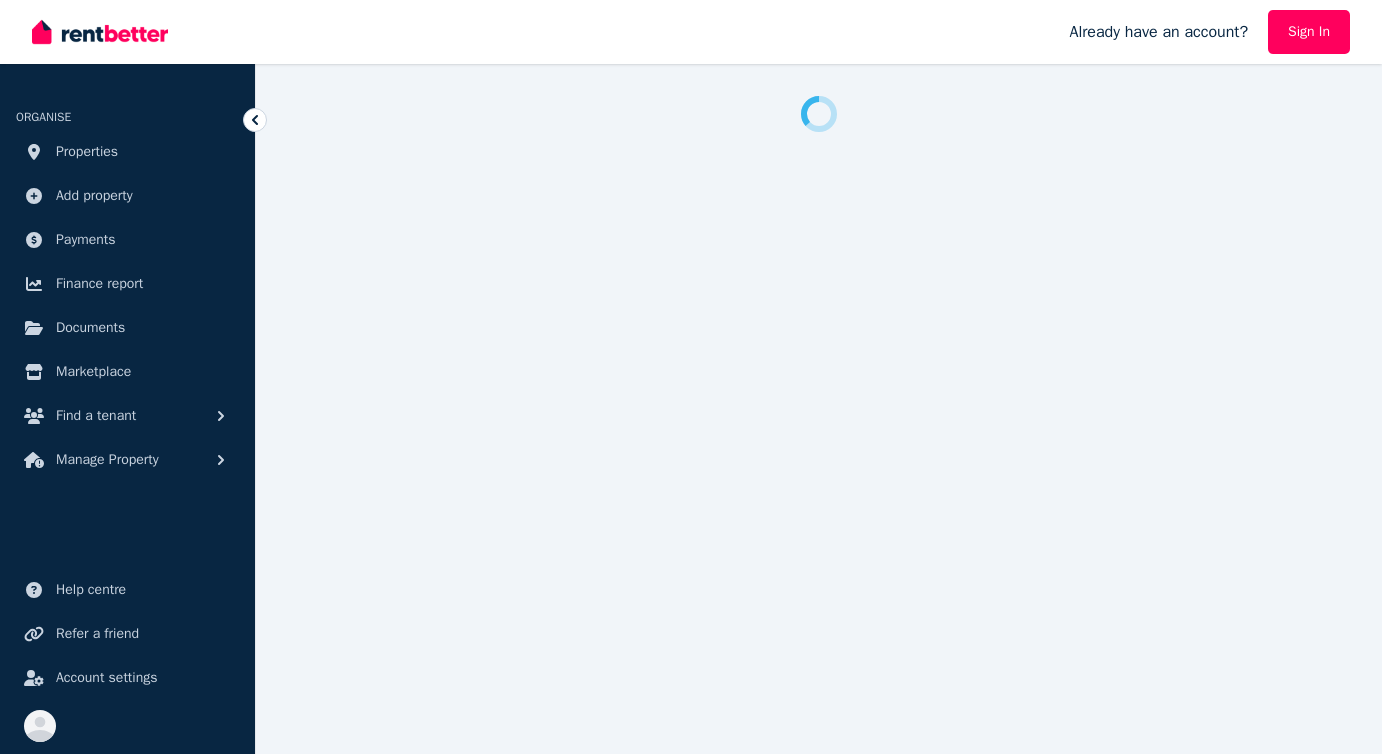 scroll, scrollTop: 0, scrollLeft: 0, axis: both 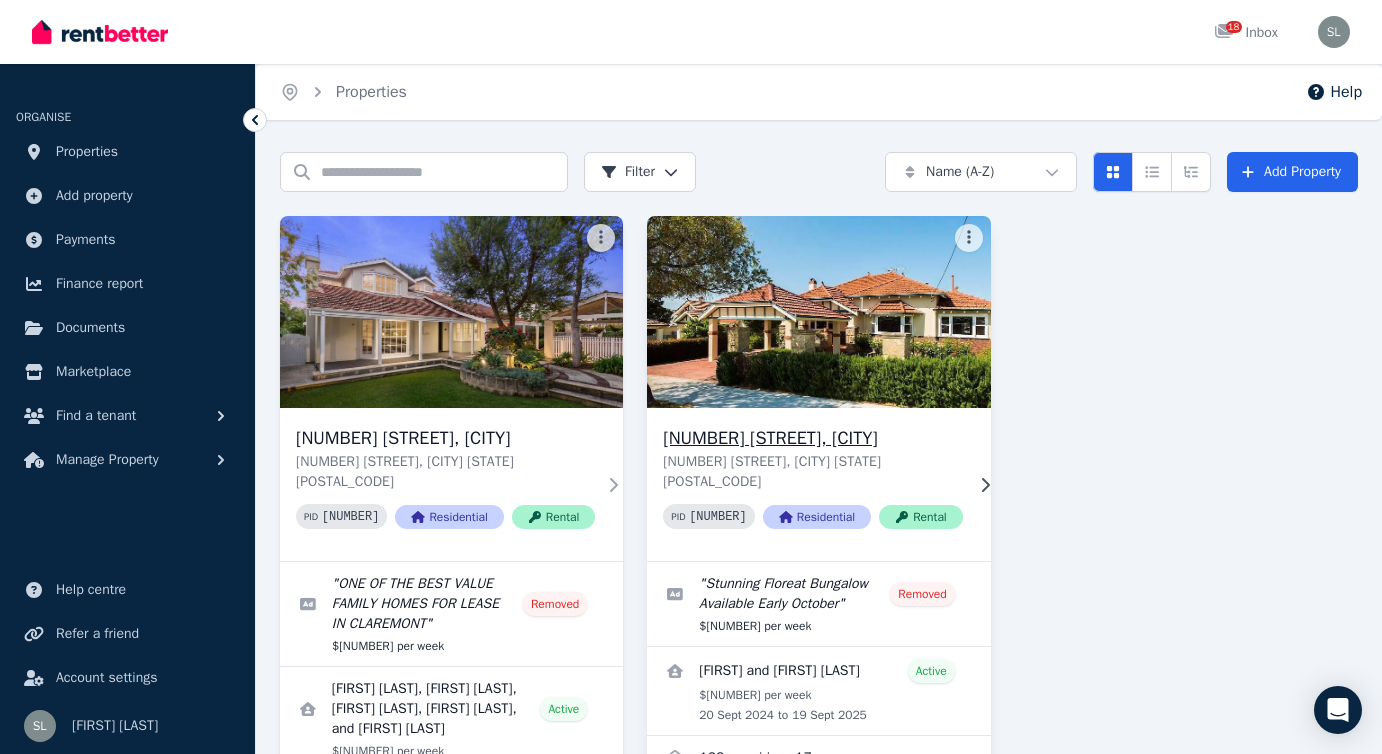 click 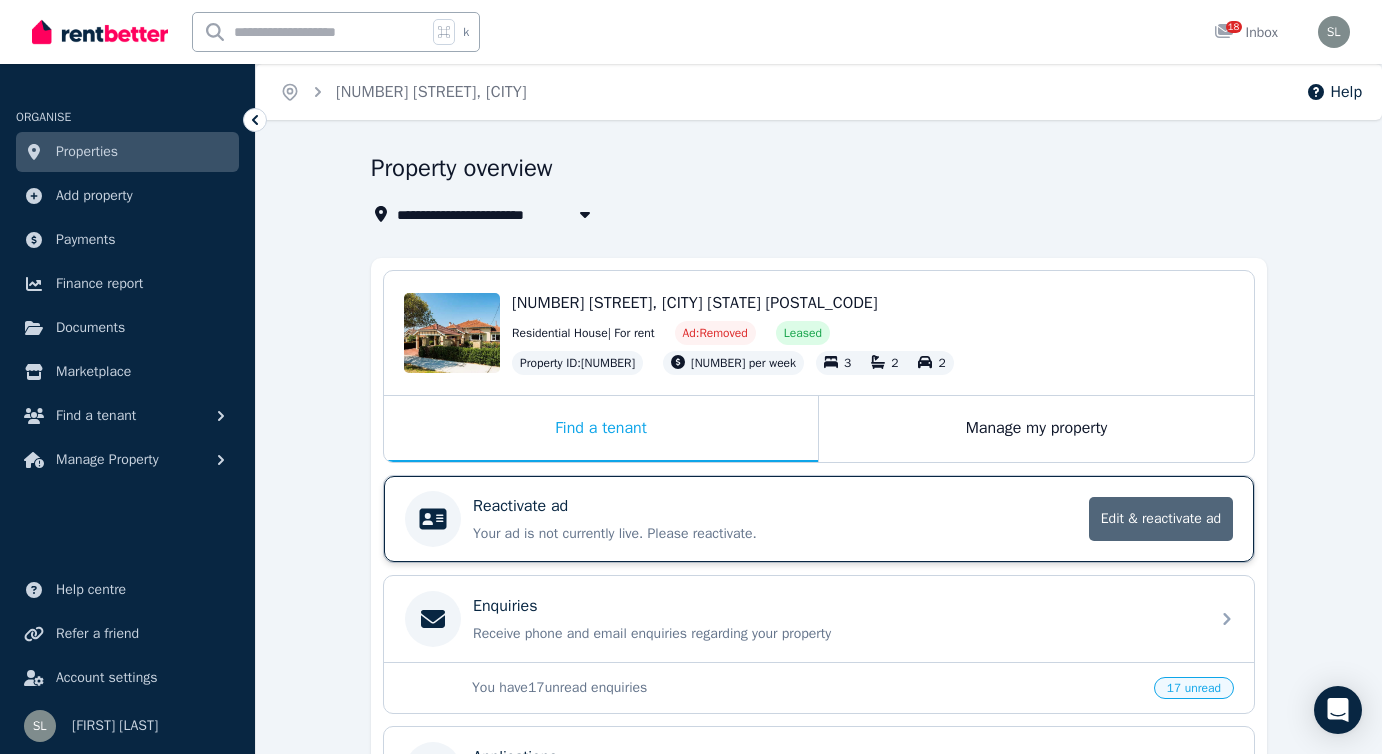 click on "Edit & reactivate ad" at bounding box center (1161, 519) 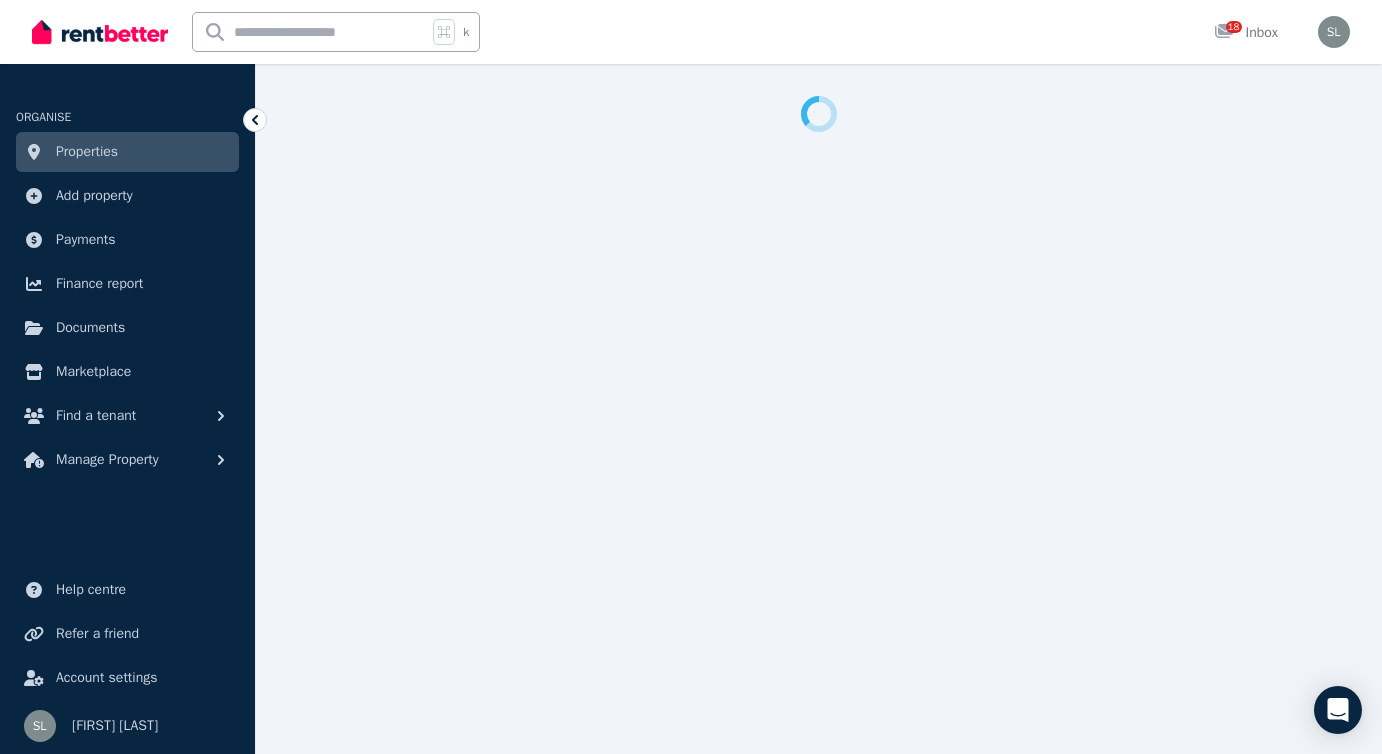 select on "**********" 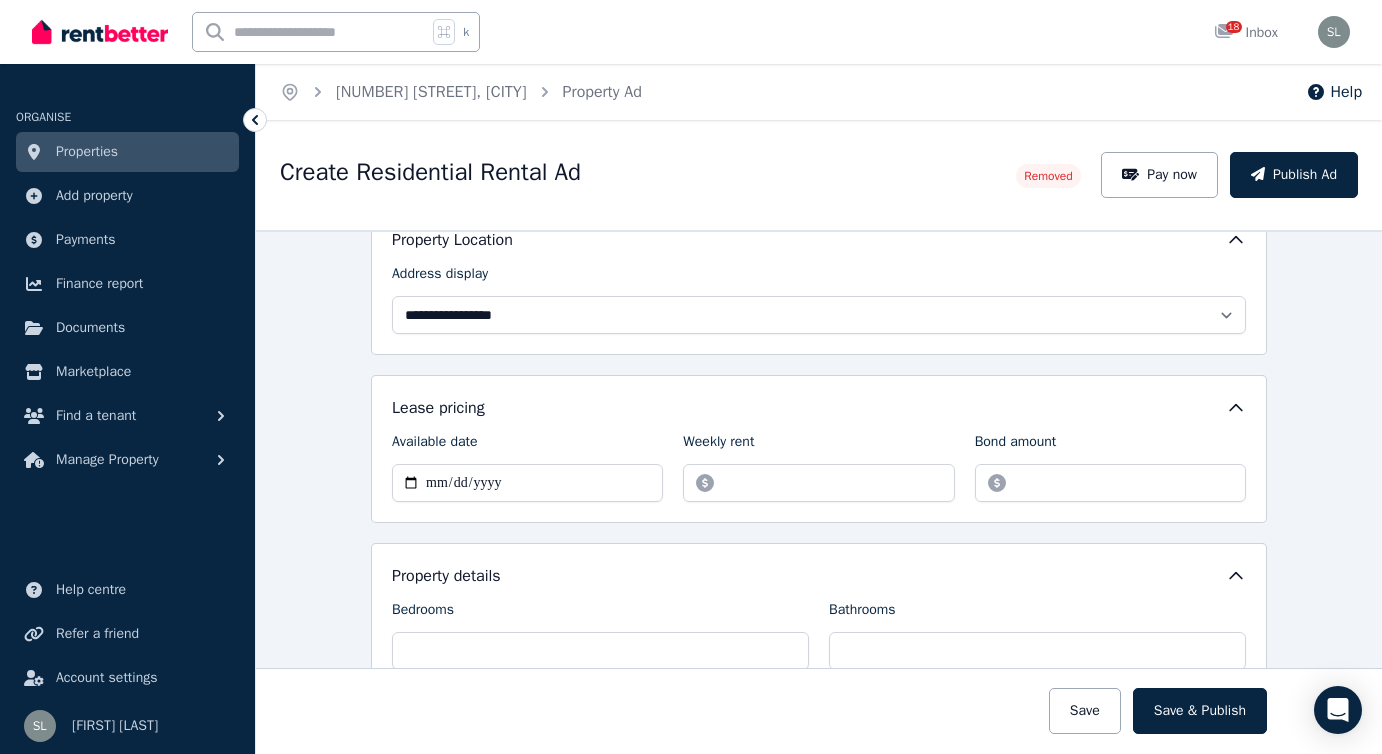 scroll, scrollTop: 213, scrollLeft: 0, axis: vertical 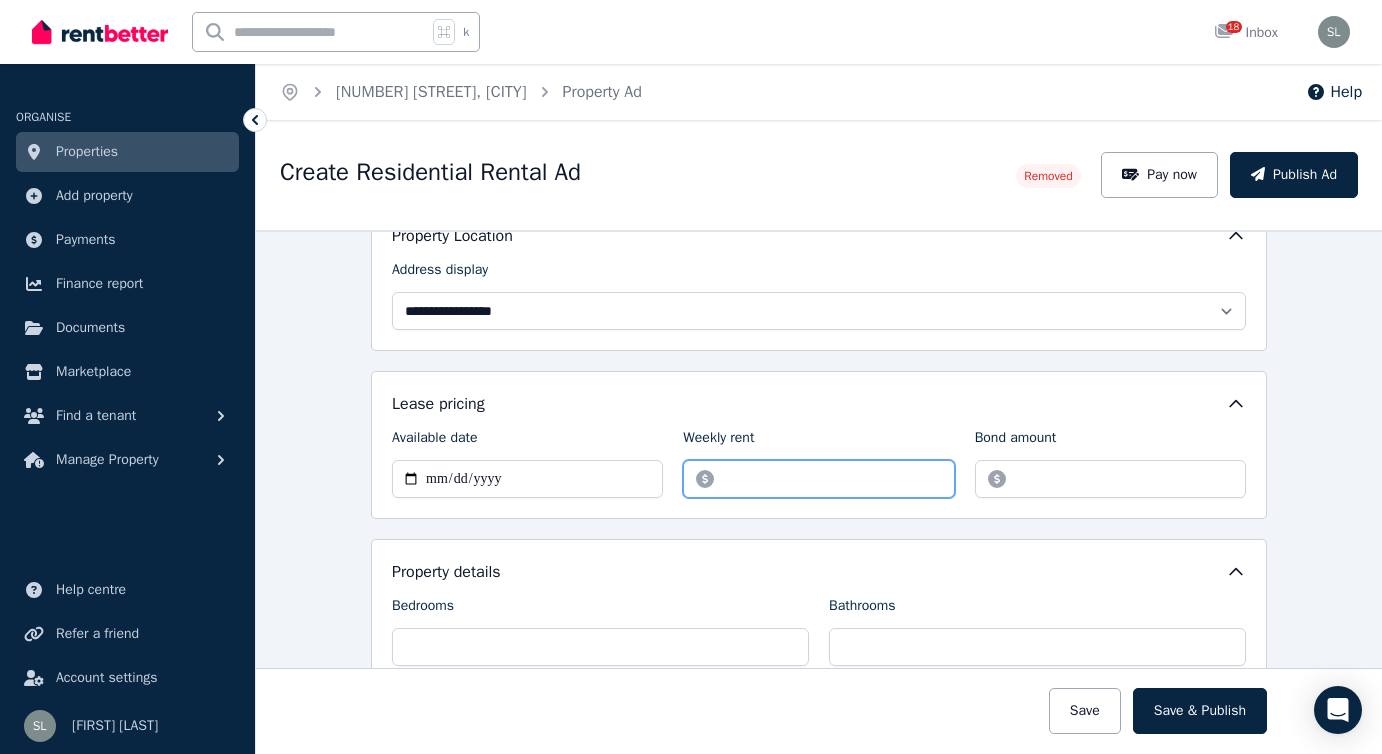 click on "******" at bounding box center [818, 479] 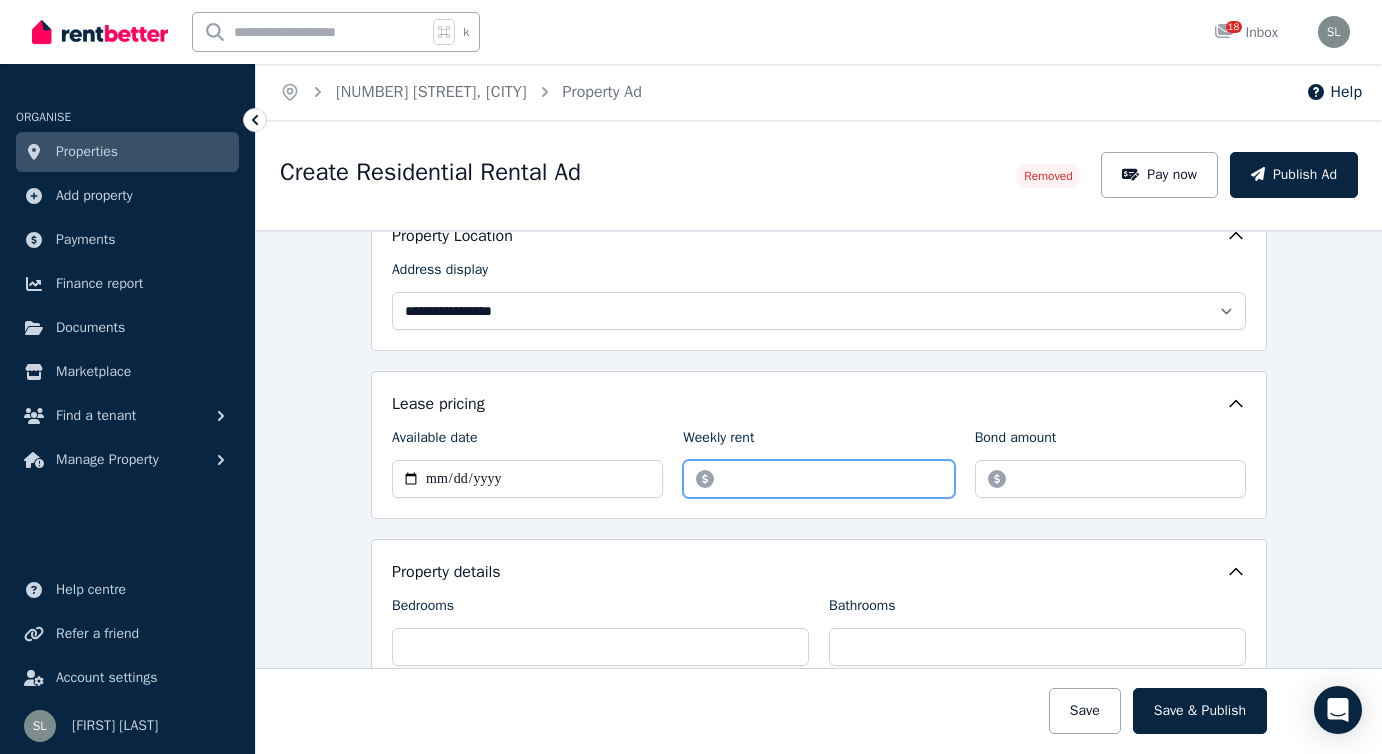 type on "*" 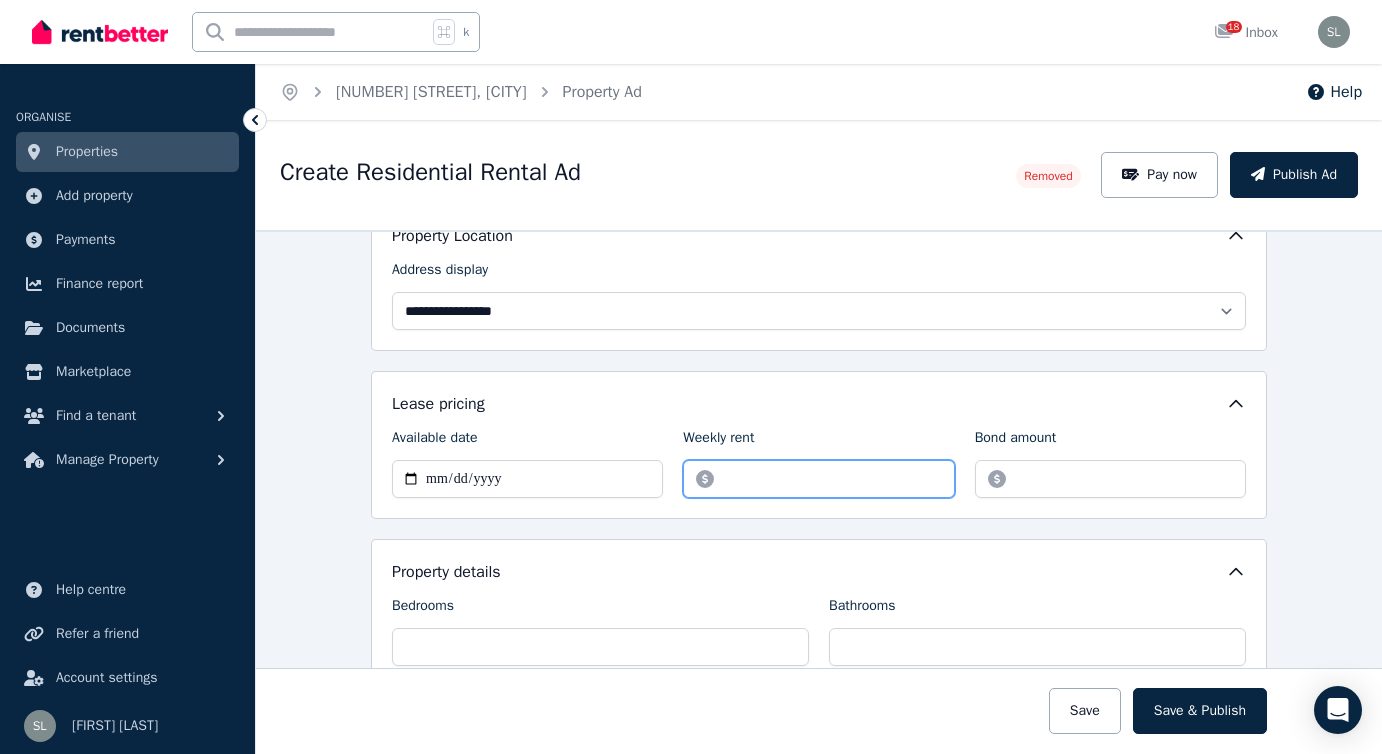 type on "*******" 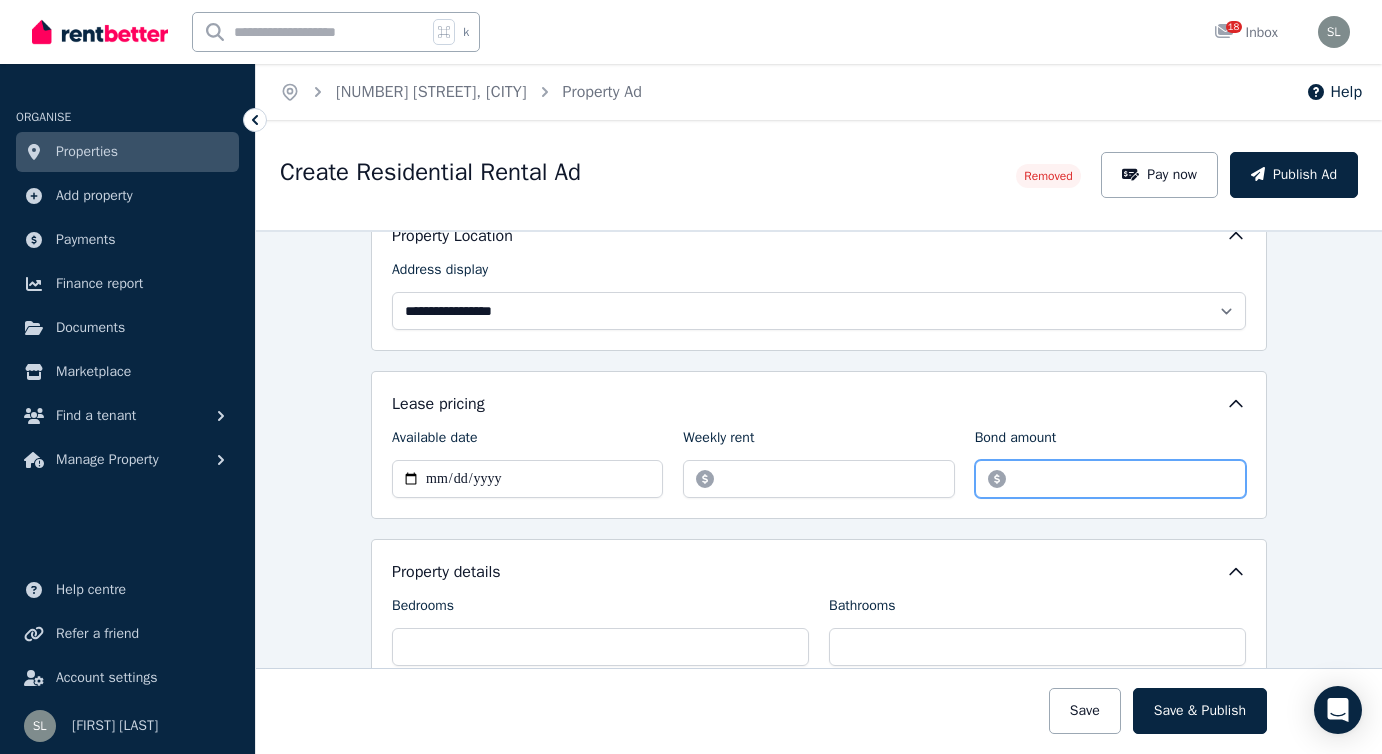 click on "*******" at bounding box center (1110, 479) 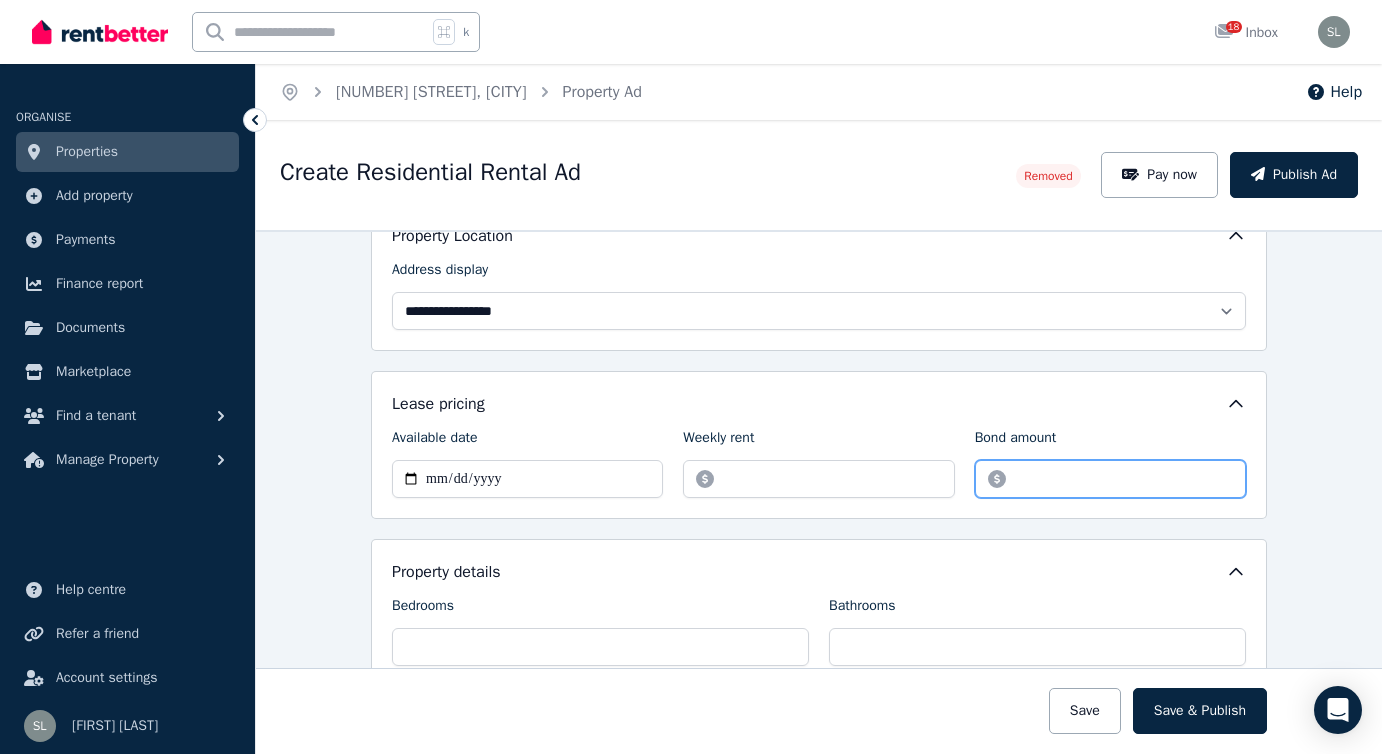 type on "*" 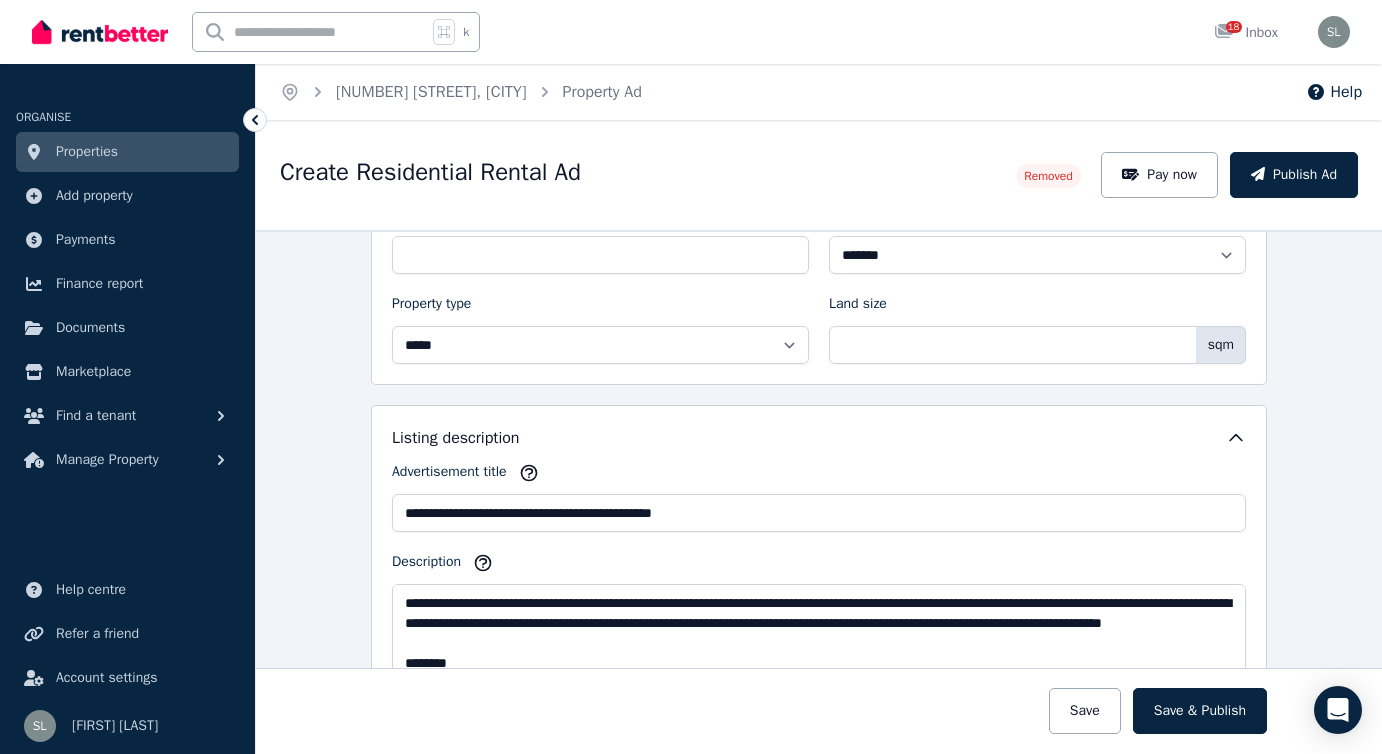 scroll, scrollTop: 700, scrollLeft: 0, axis: vertical 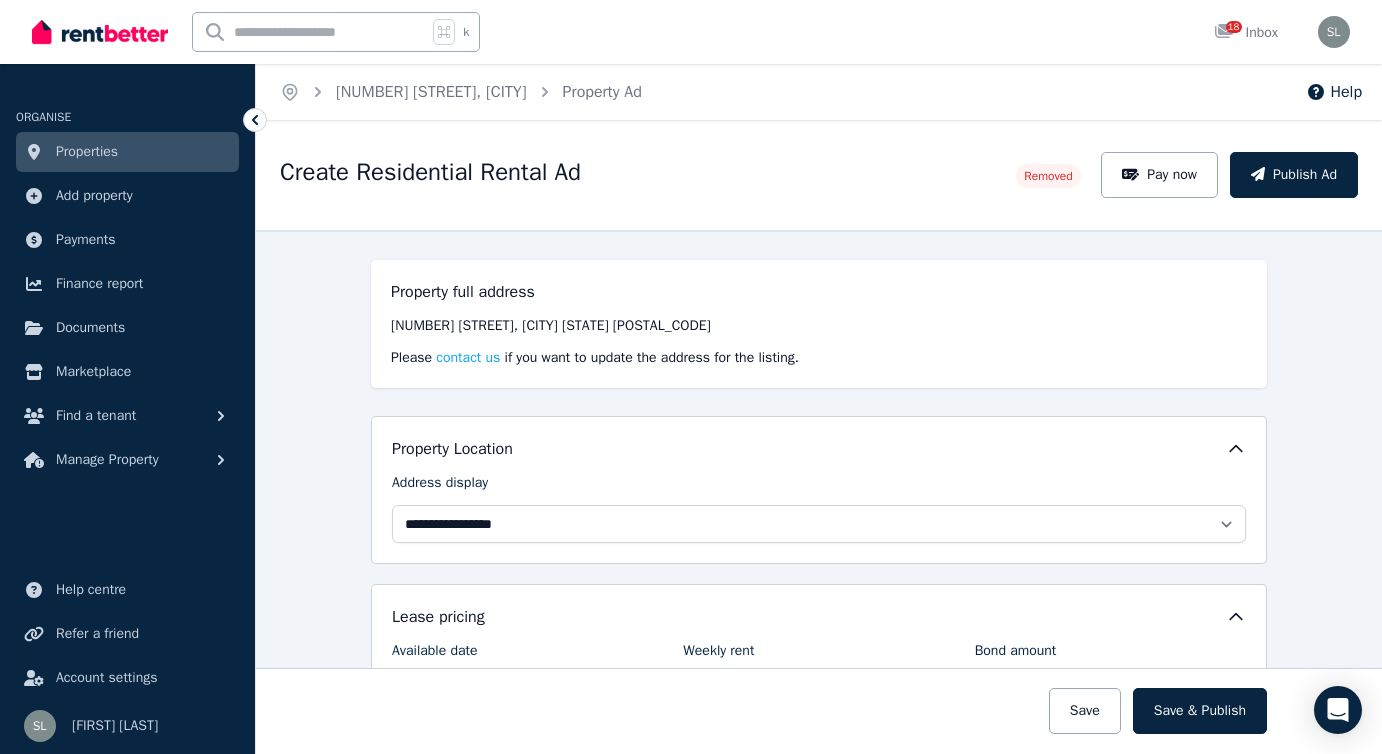 type on "*******" 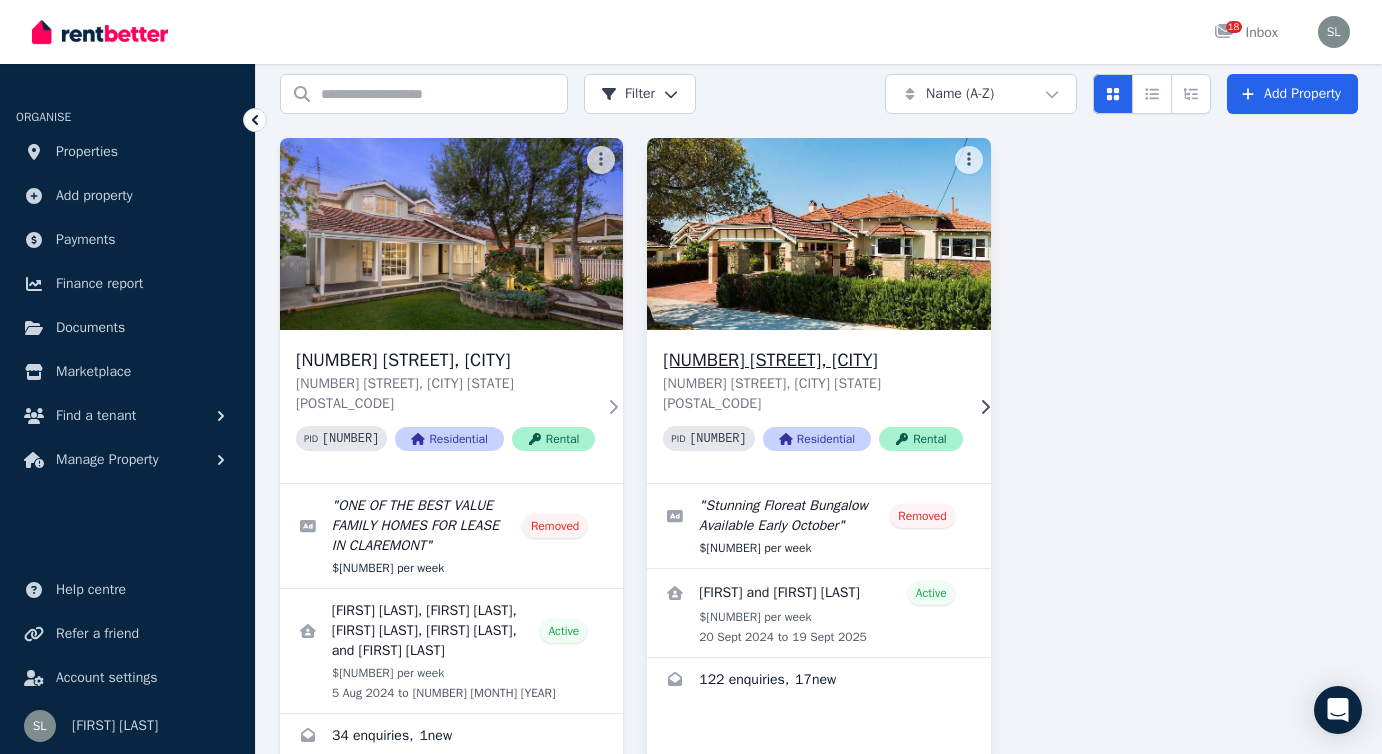 scroll, scrollTop: 0, scrollLeft: 0, axis: both 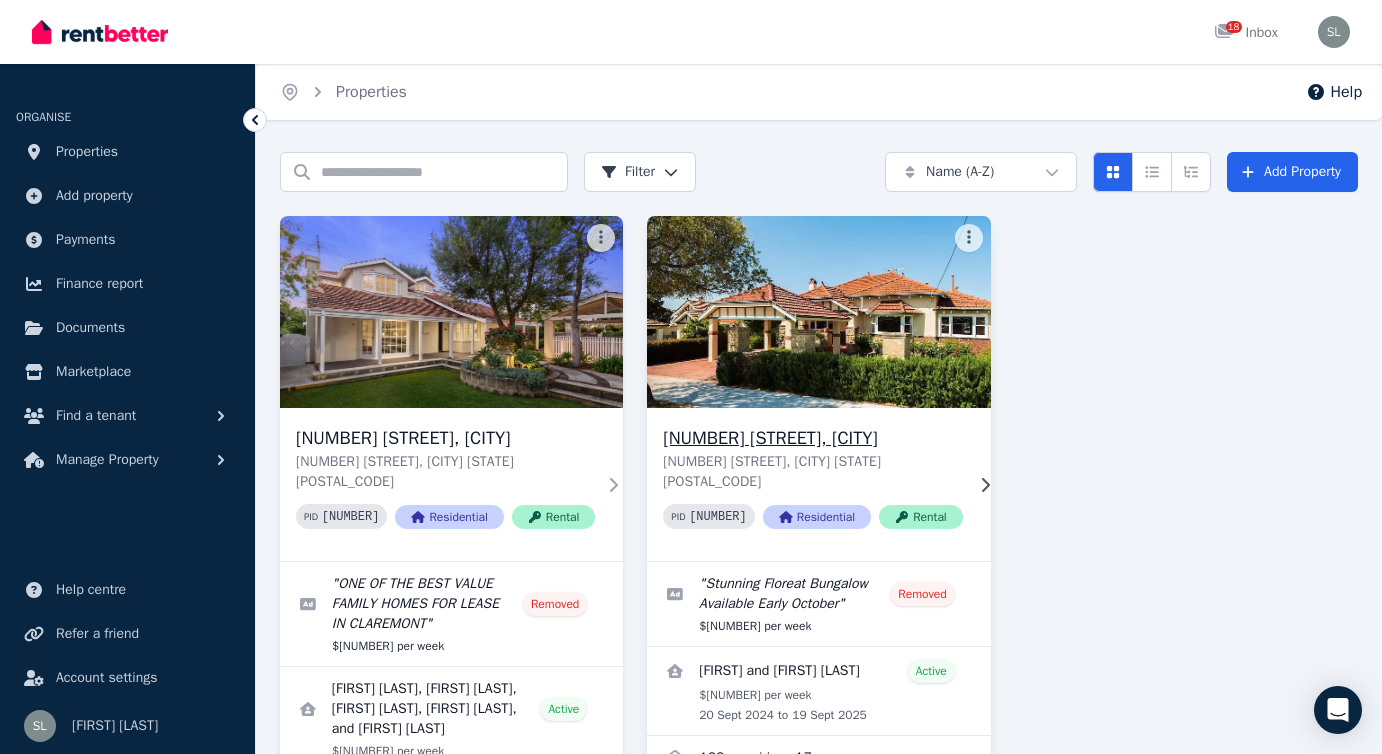 click on "[NUMBER] [STREET], [CITY]" at bounding box center [812, 438] 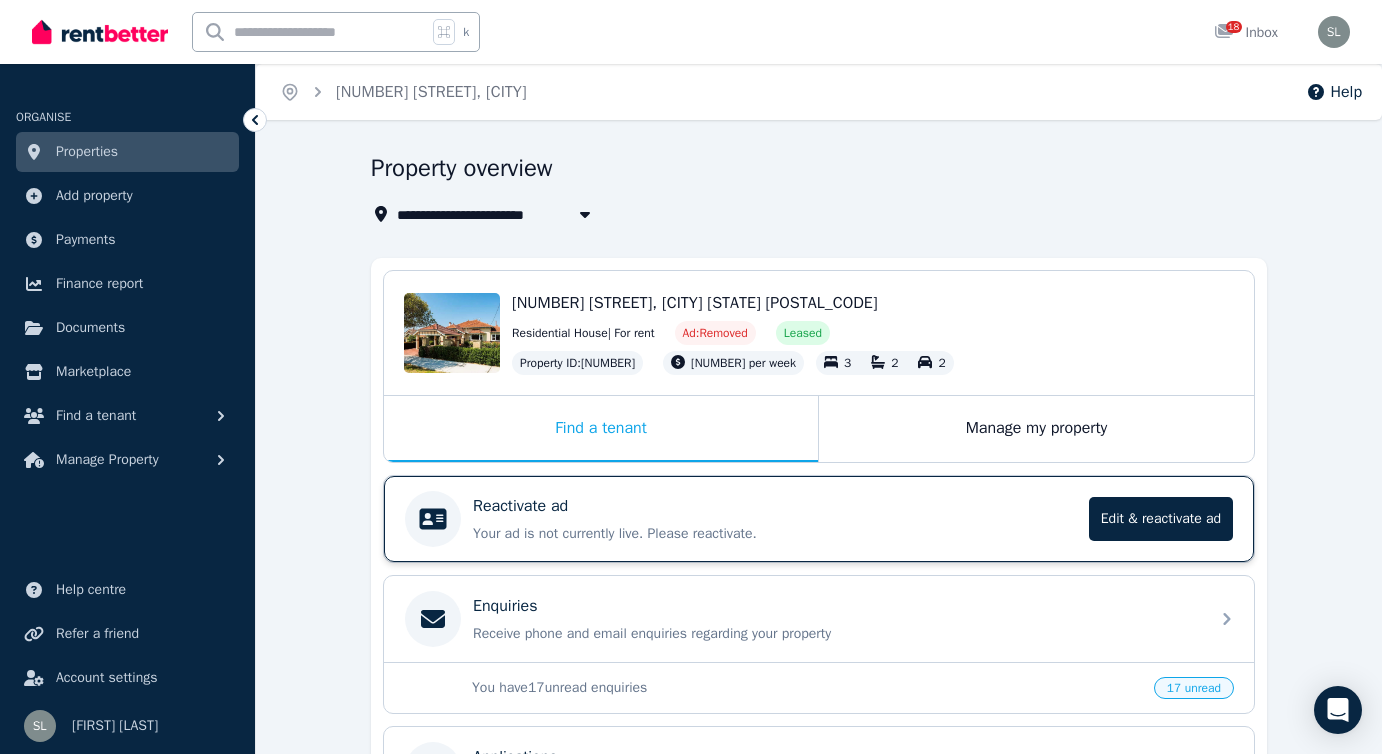 click on "Reactivate ad" at bounding box center [520, 506] 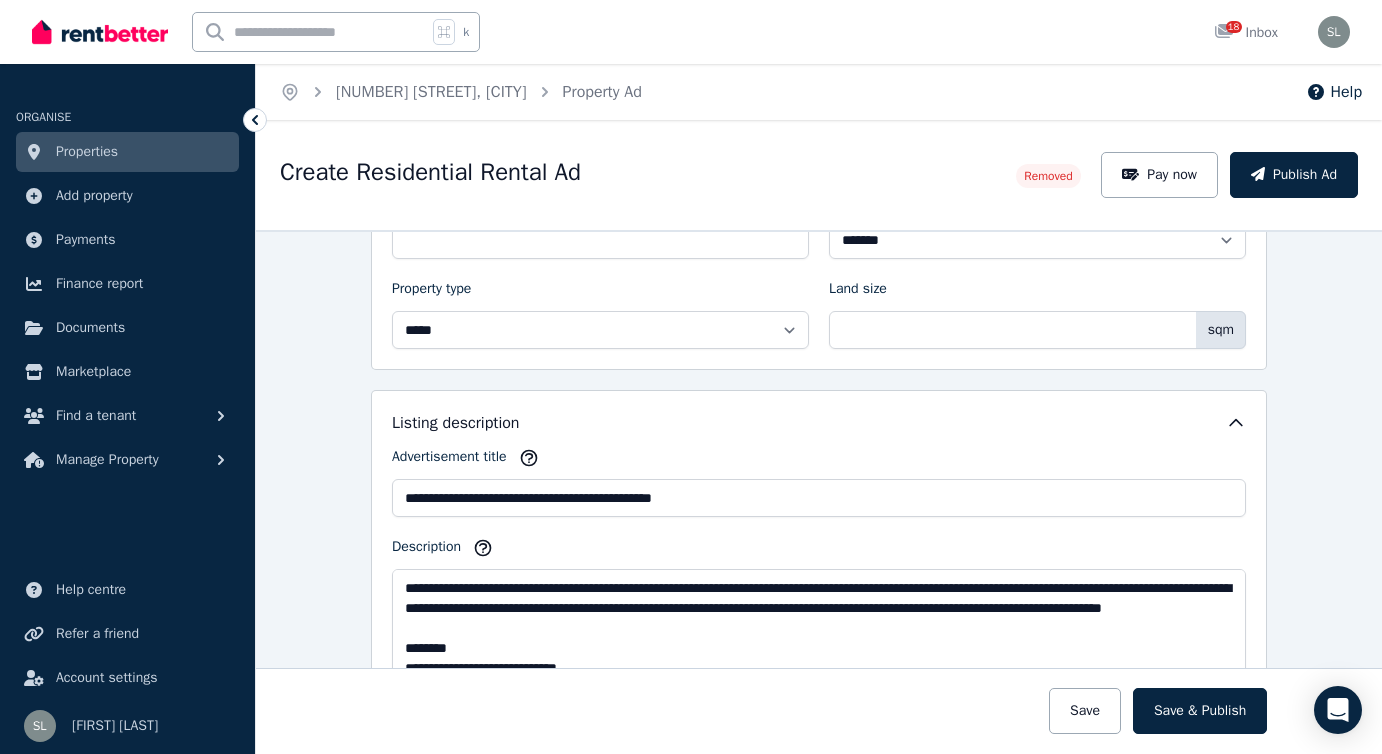 scroll, scrollTop: 845, scrollLeft: 0, axis: vertical 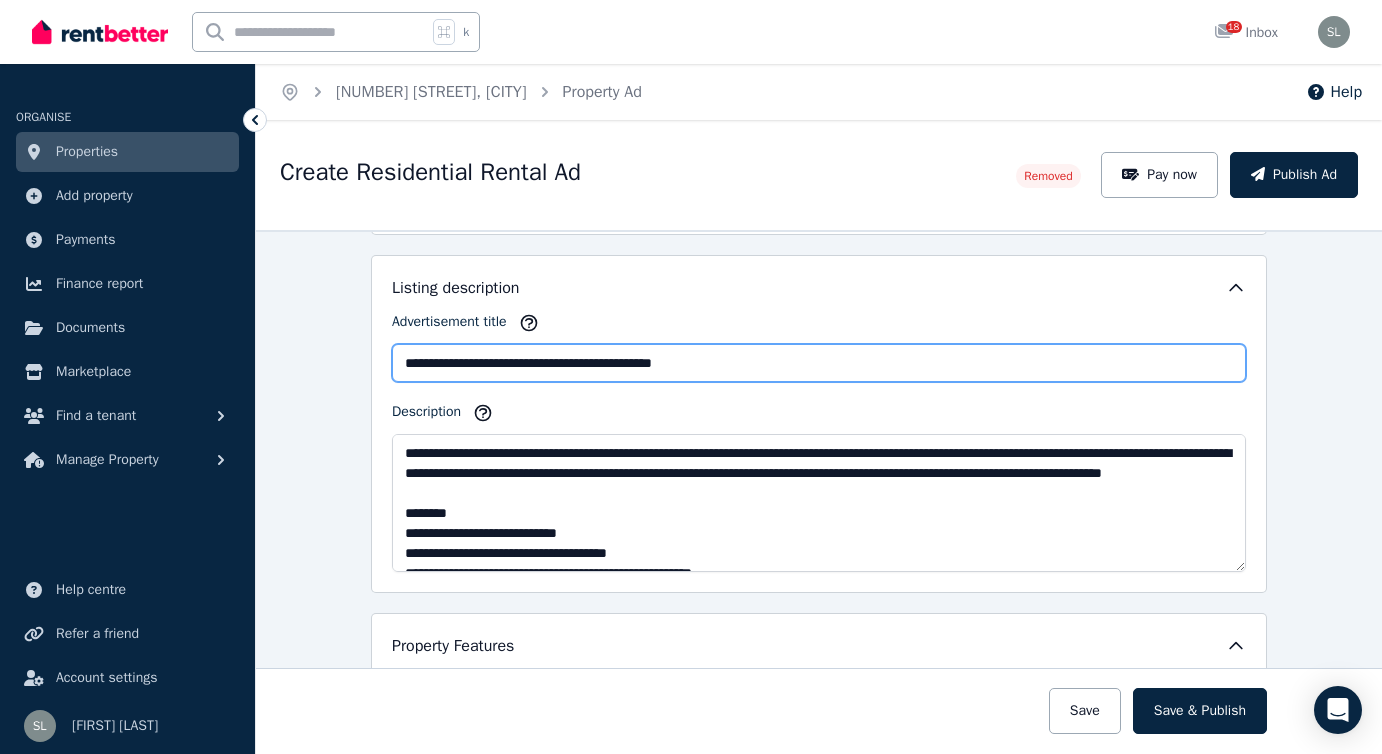 click on "**********" at bounding box center (819, 363) 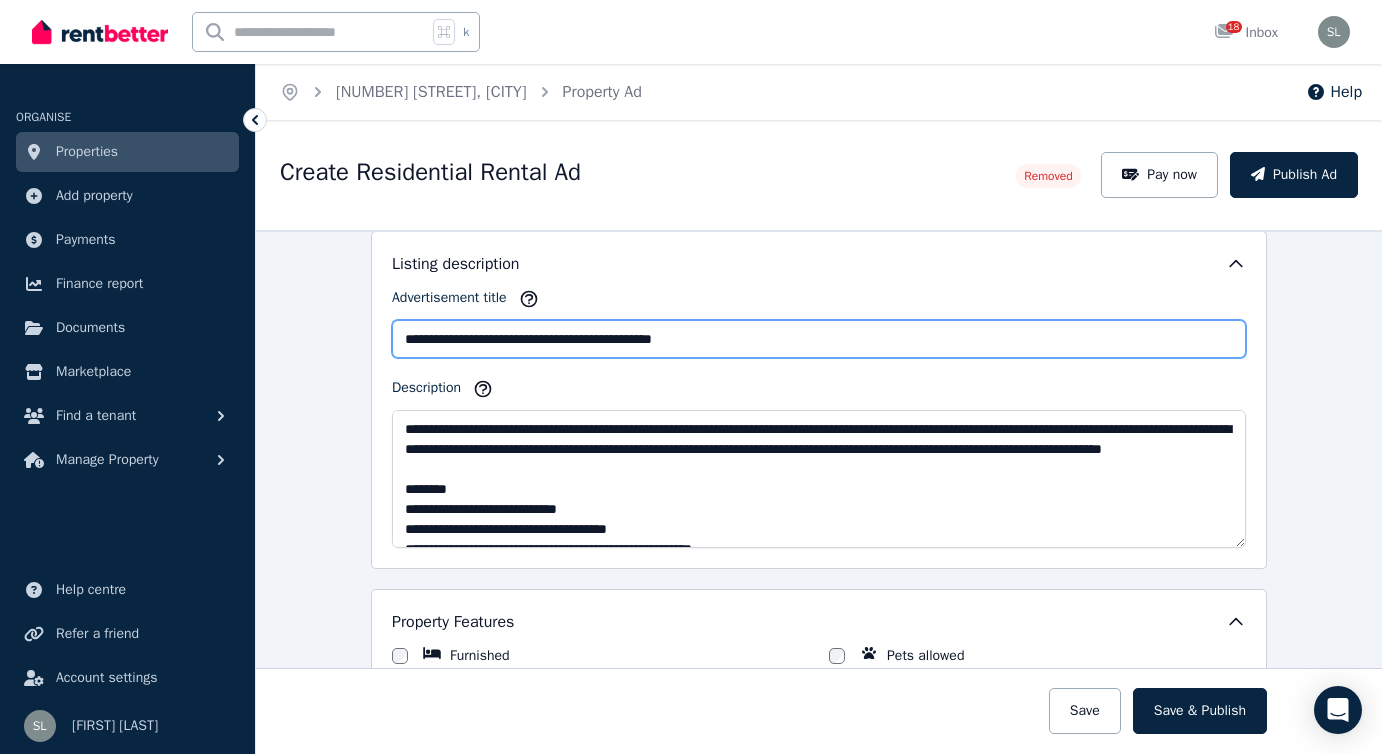 scroll, scrollTop: 898, scrollLeft: 0, axis: vertical 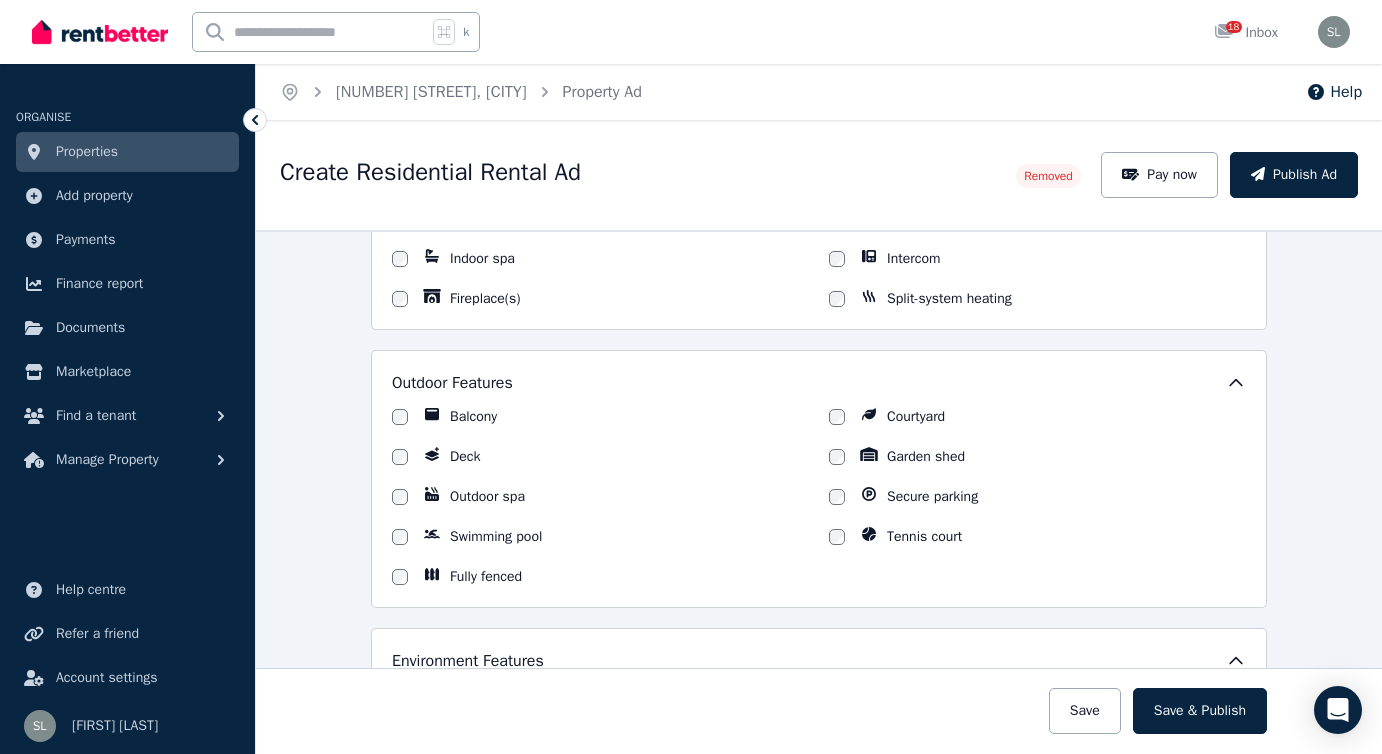 type on "**********" 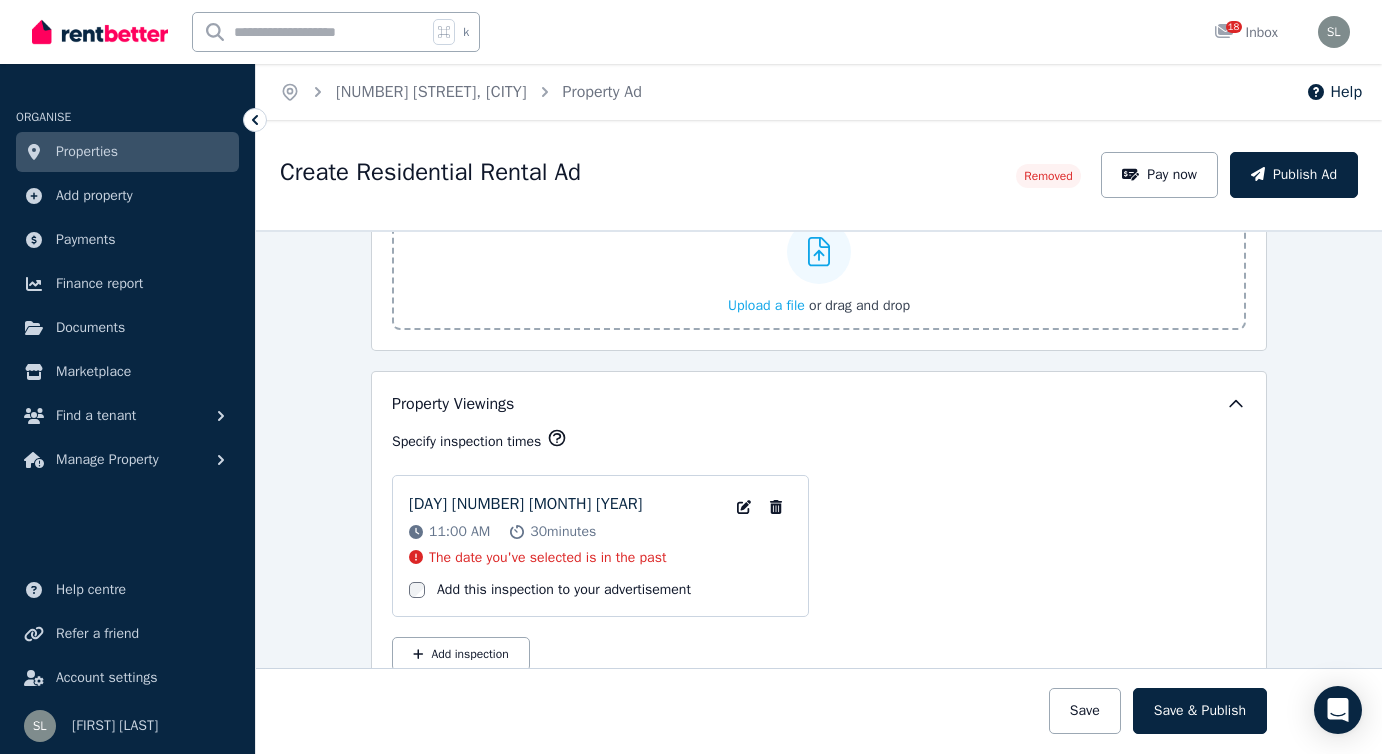 scroll, scrollTop: 2808, scrollLeft: 0, axis: vertical 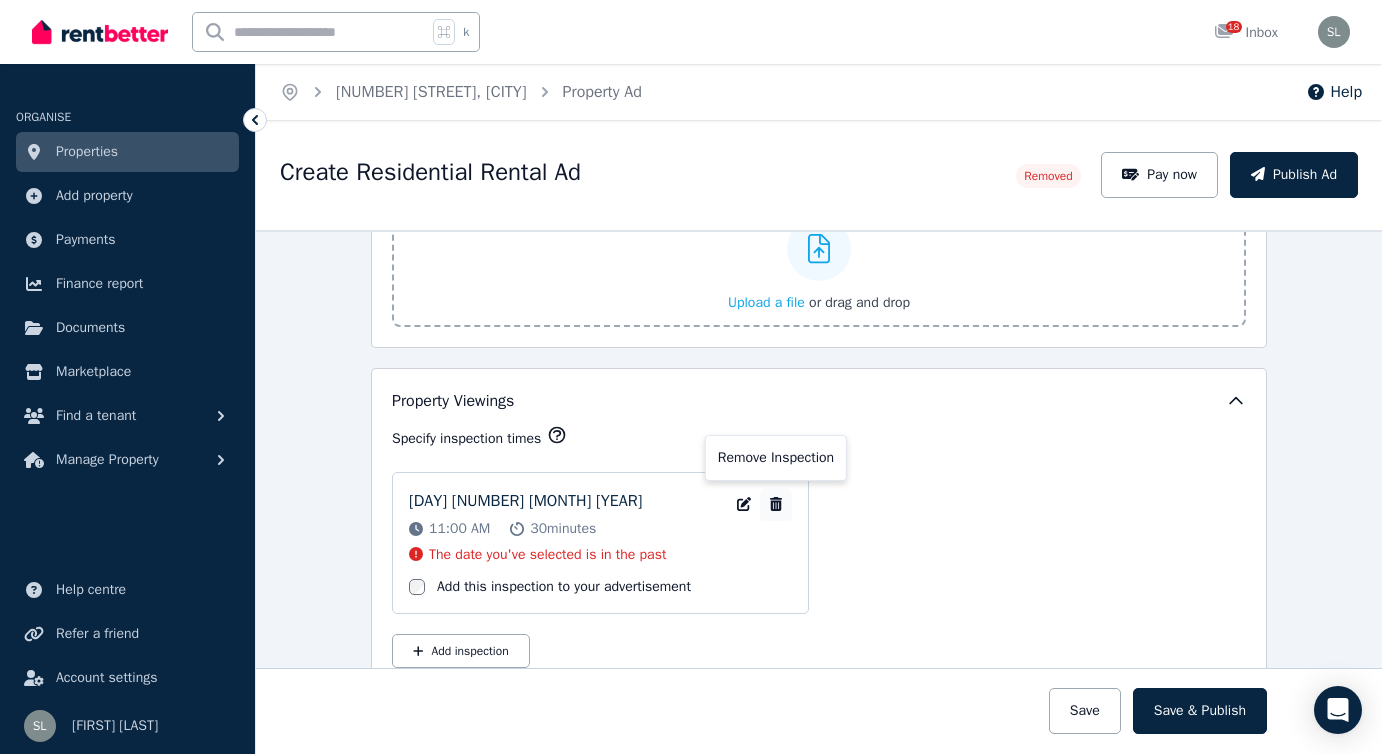 click 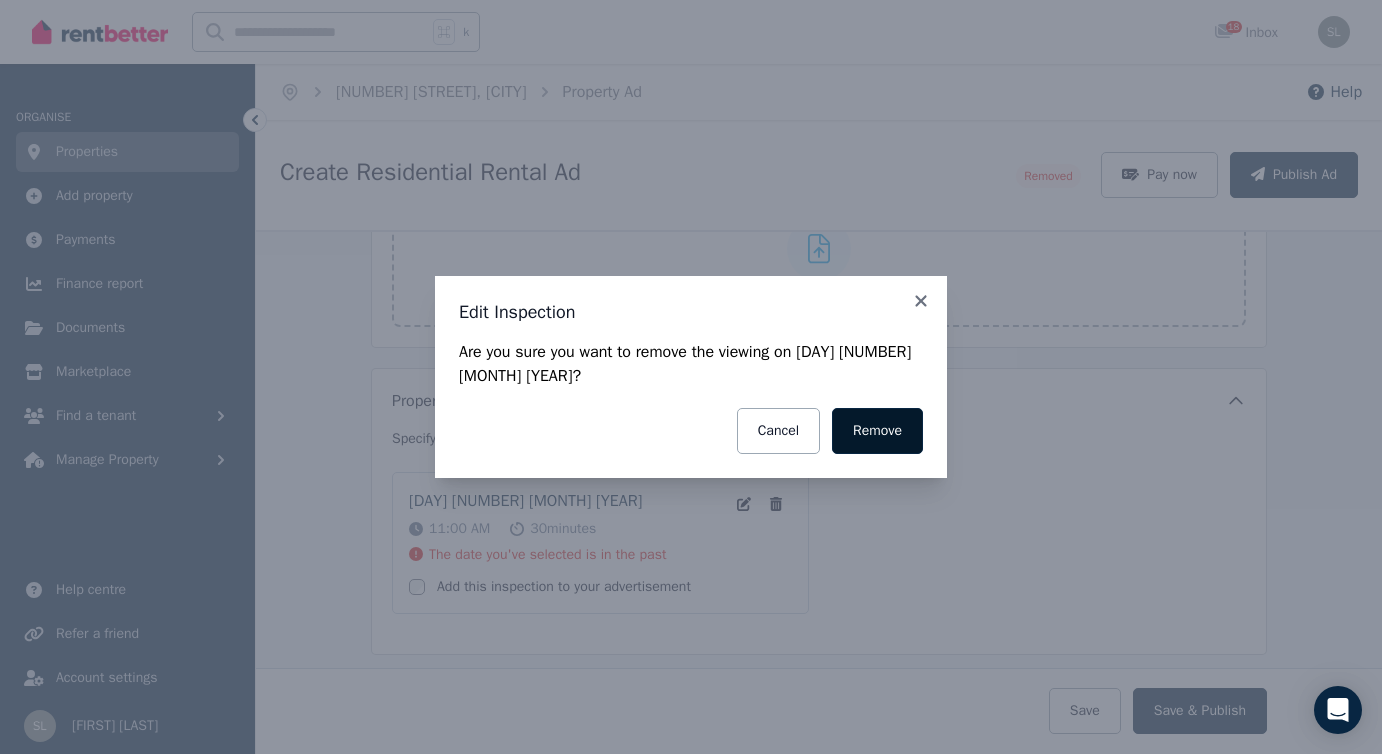click on "Remove" at bounding box center (877, 431) 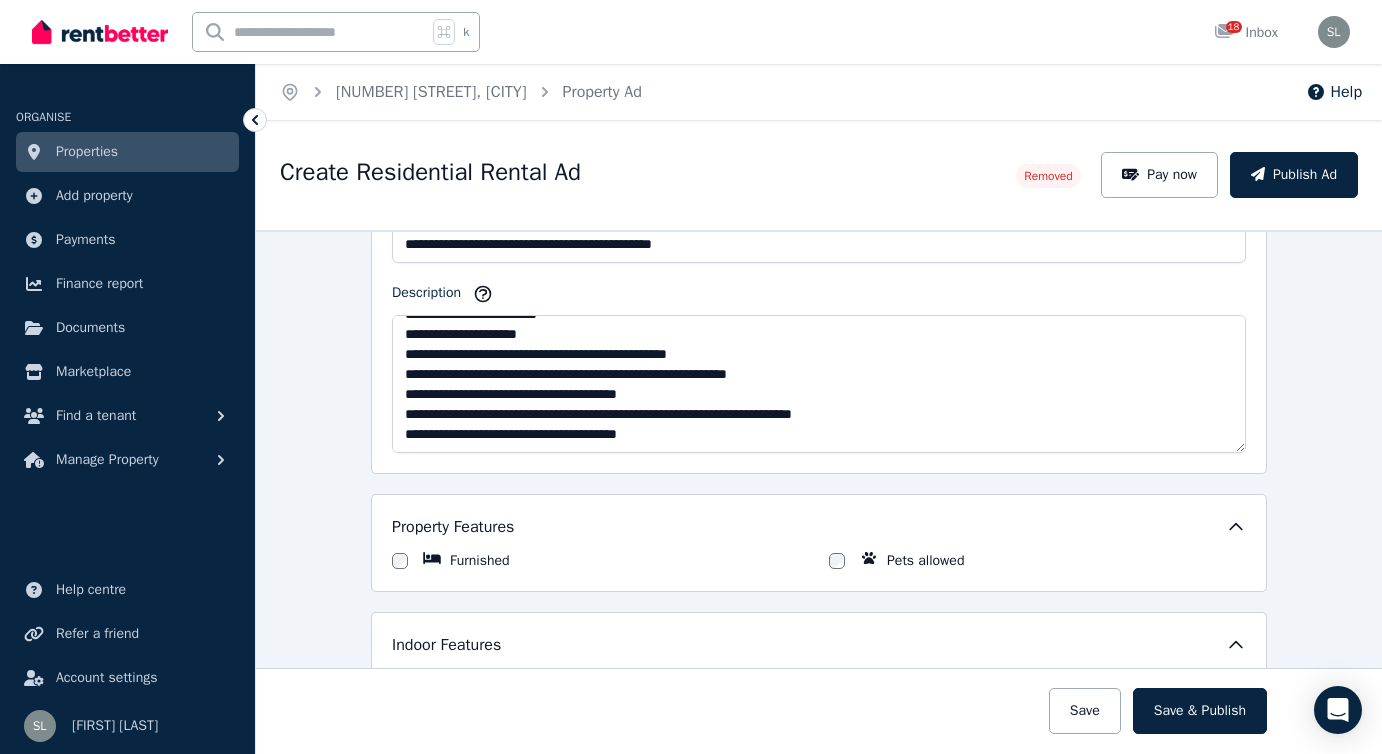 scroll, scrollTop: 855, scrollLeft: 0, axis: vertical 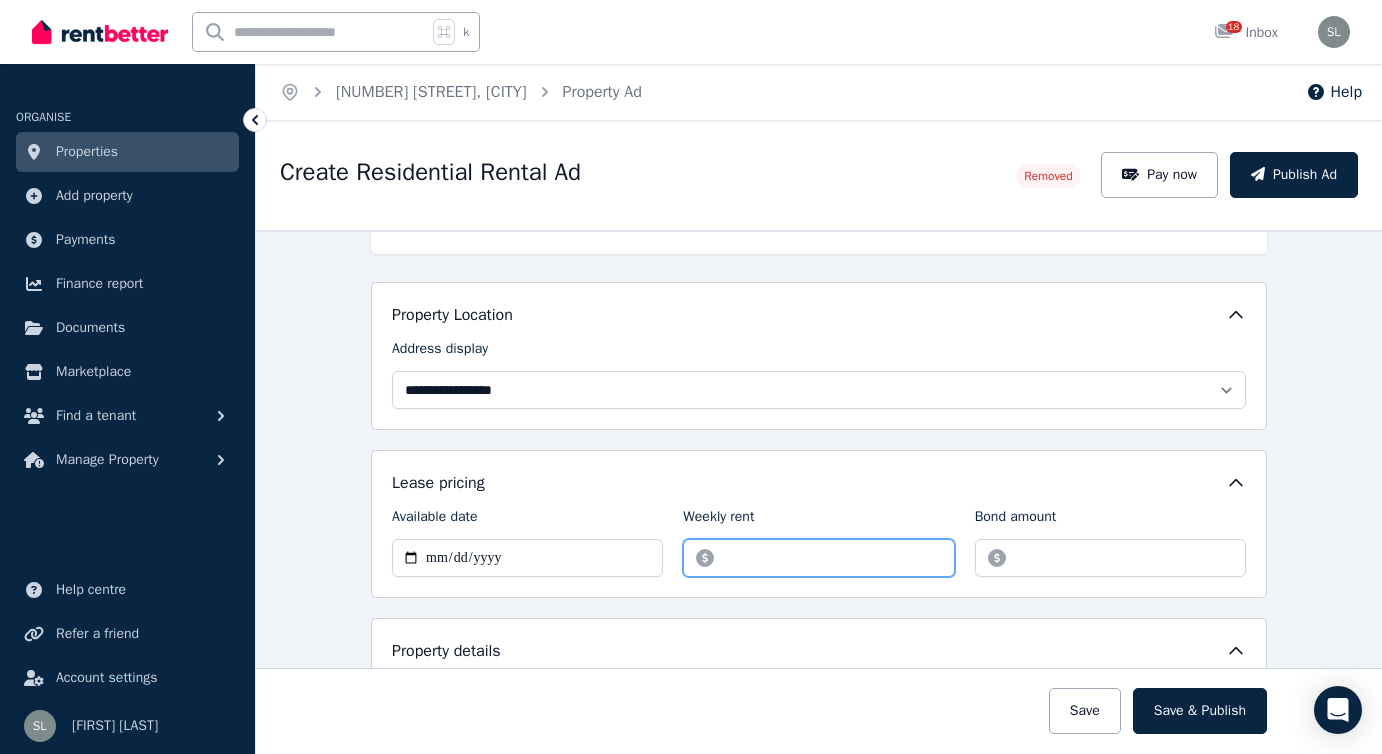 click on "******" at bounding box center [818, 558] 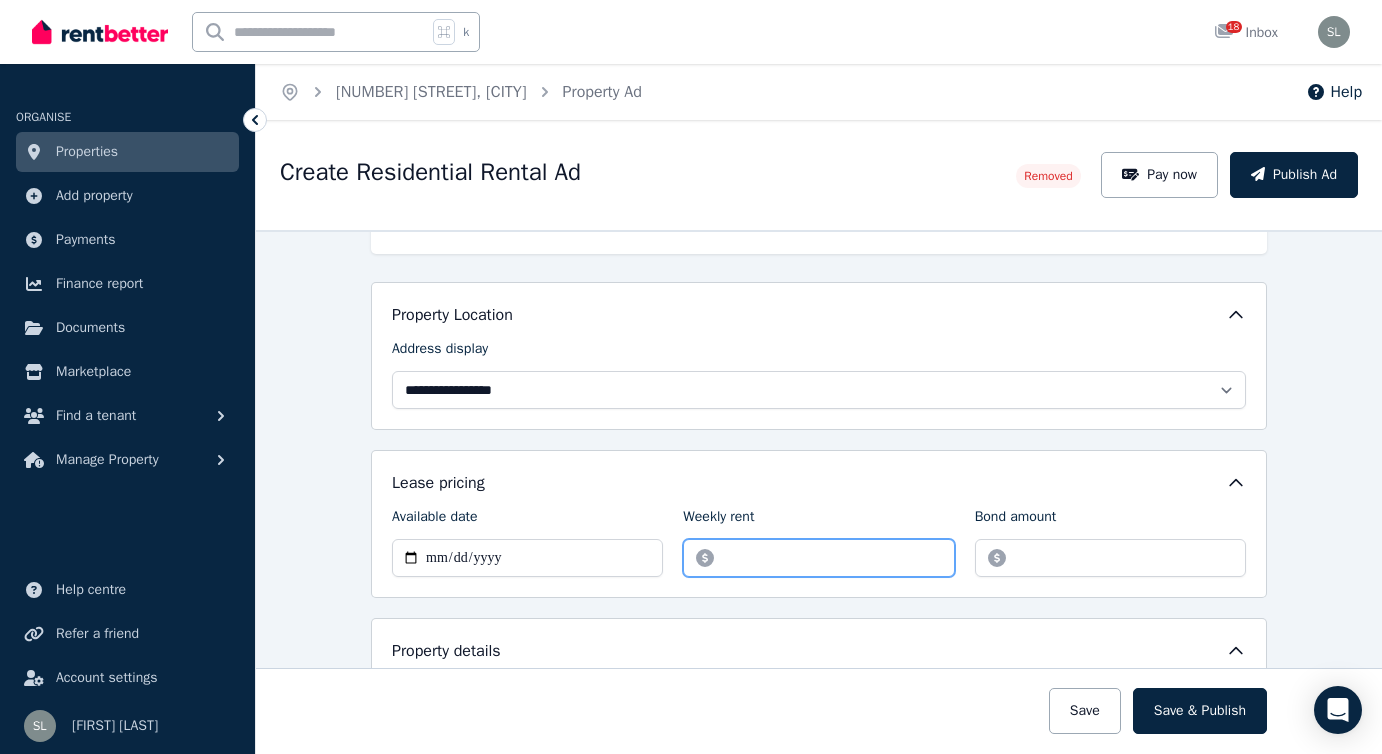type on "*" 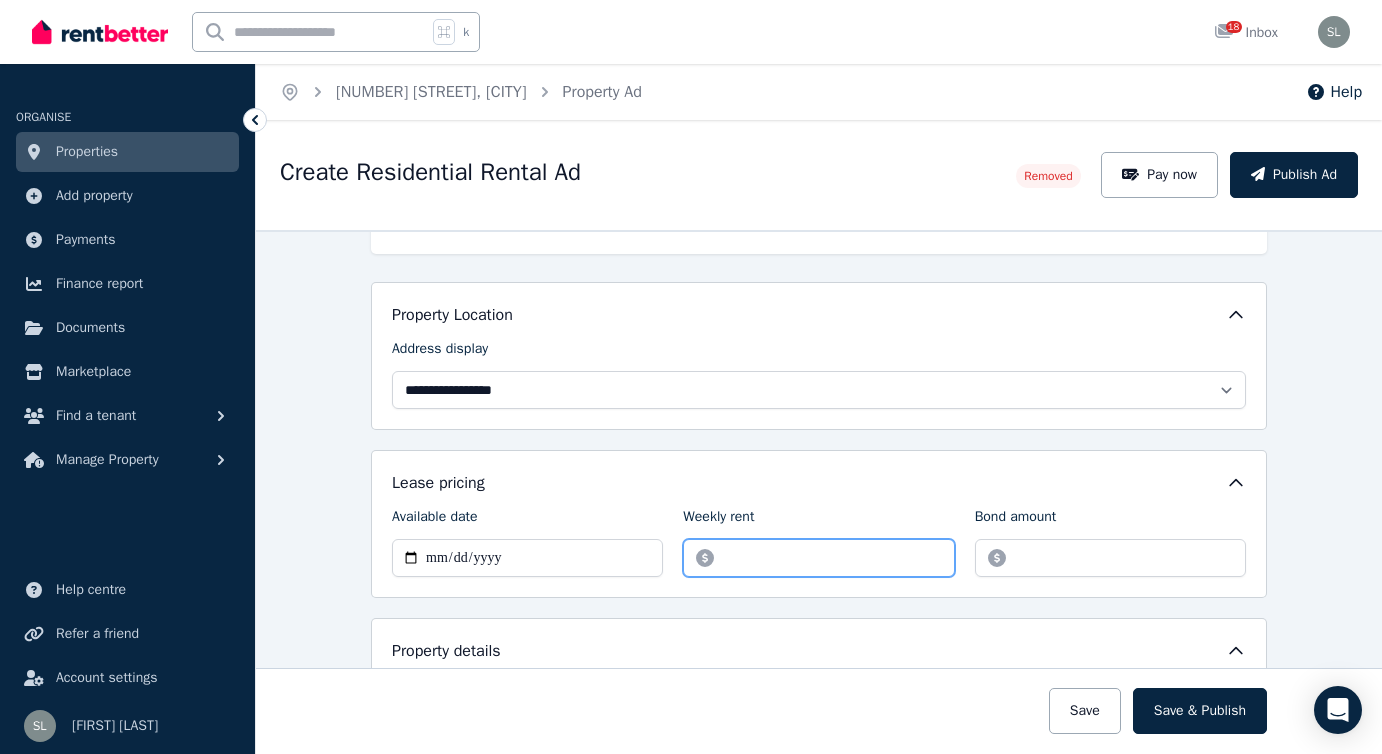 click on "*******" at bounding box center [818, 558] 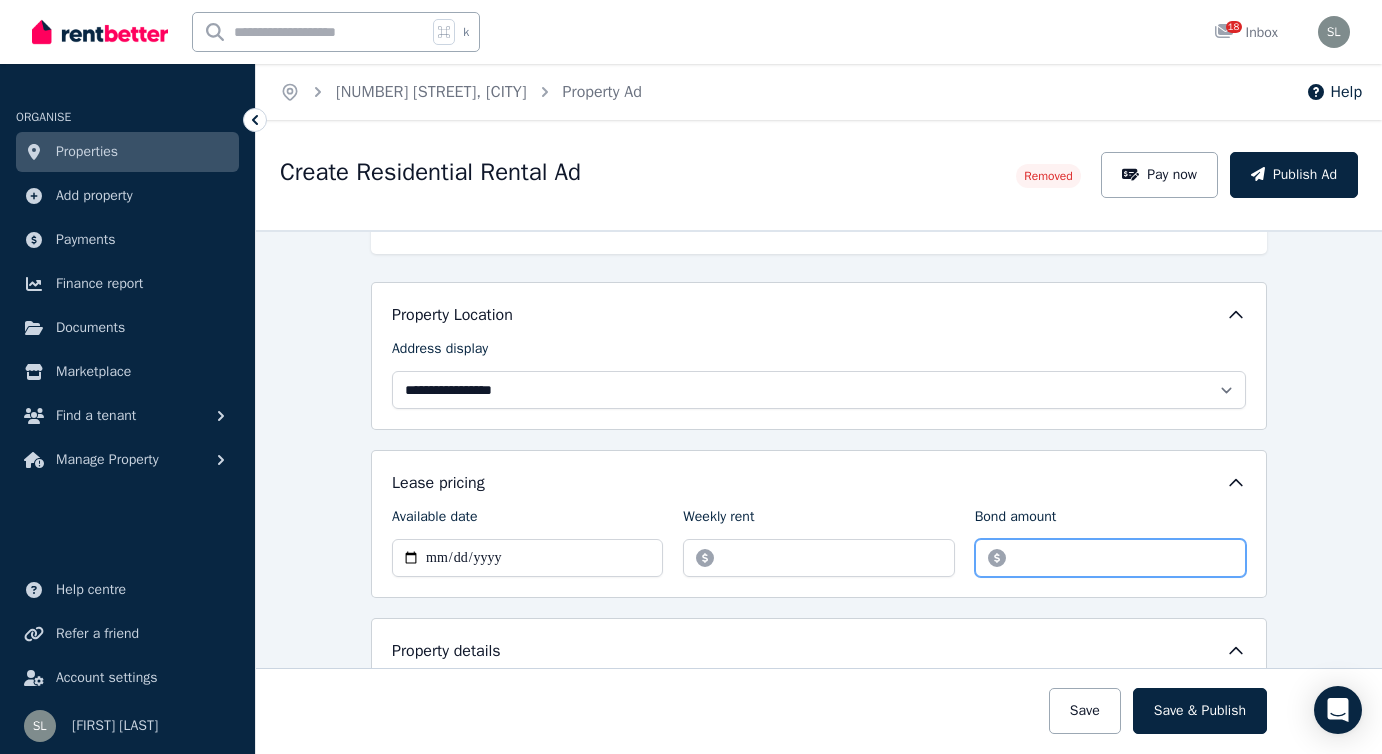 click on "*******" at bounding box center (1110, 558) 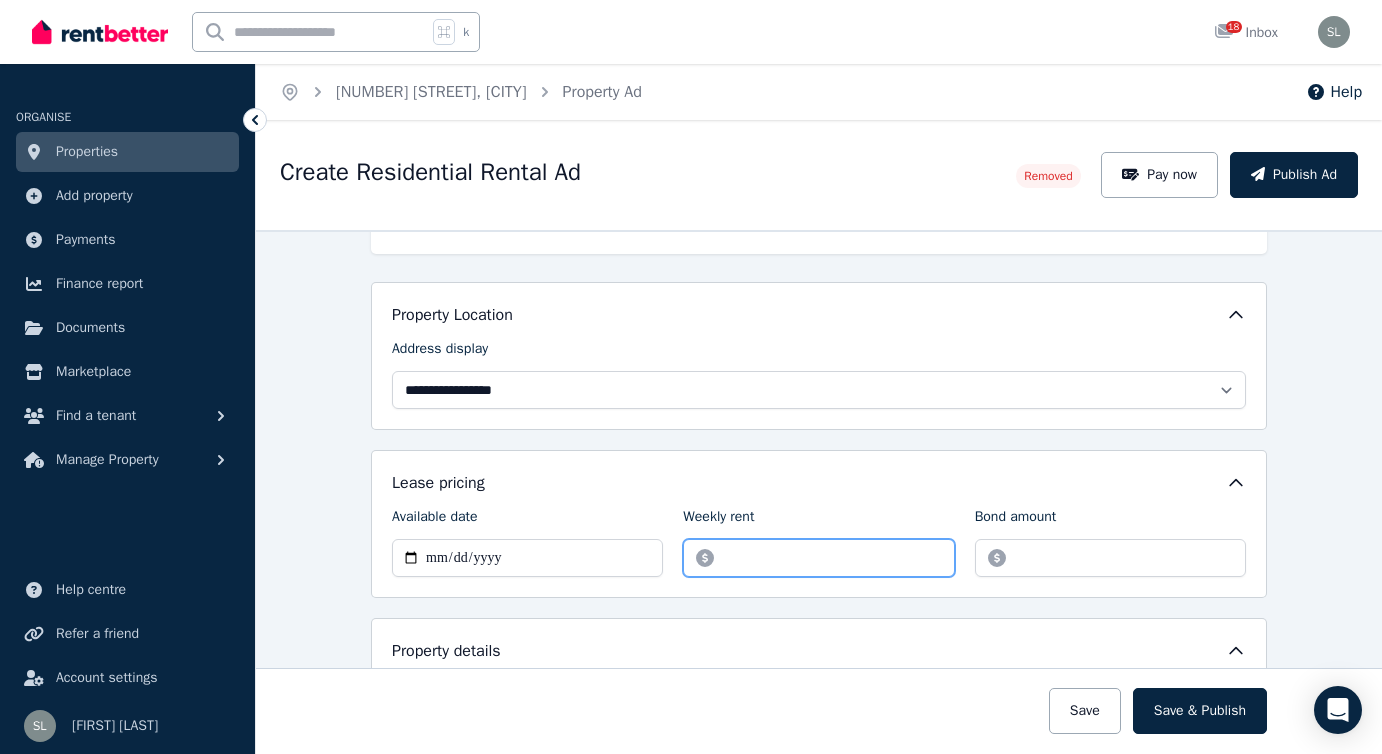 click on "****" at bounding box center (818, 558) 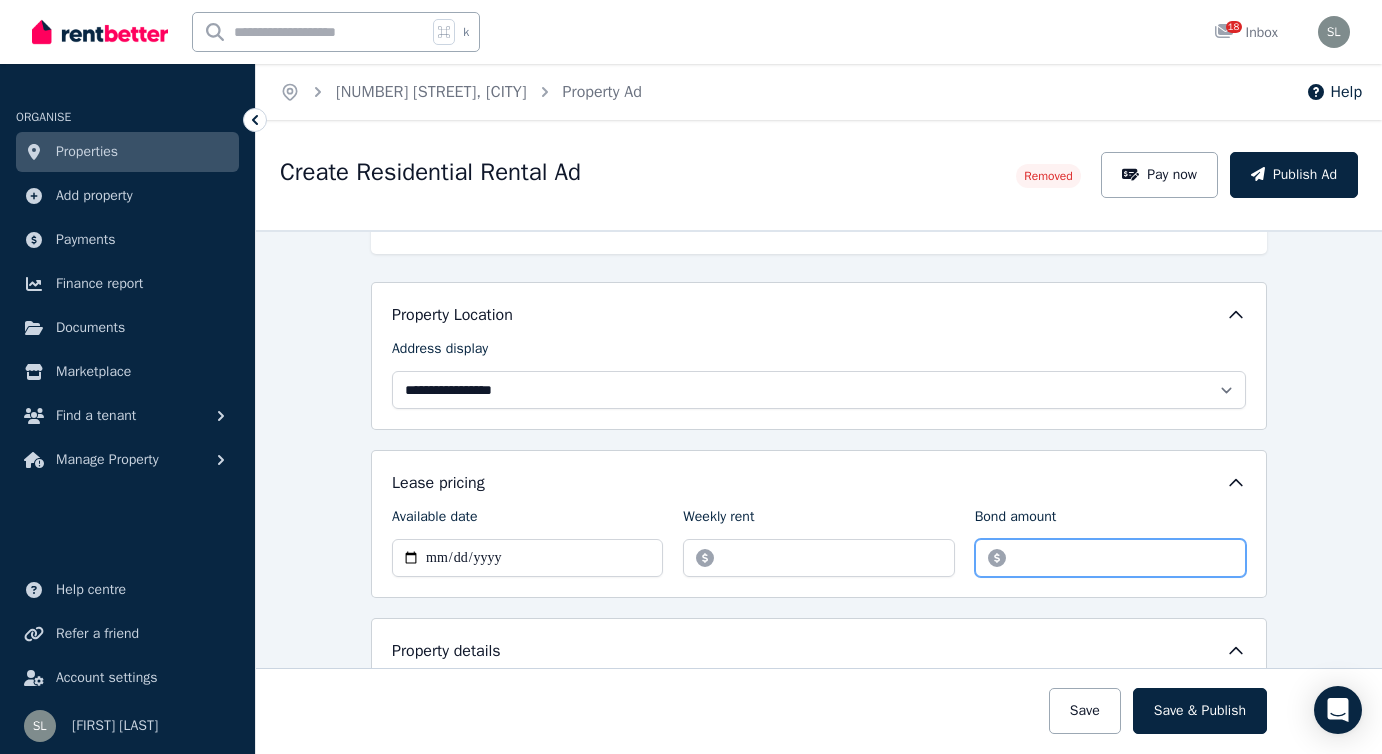 click on "*******" at bounding box center [1110, 558] 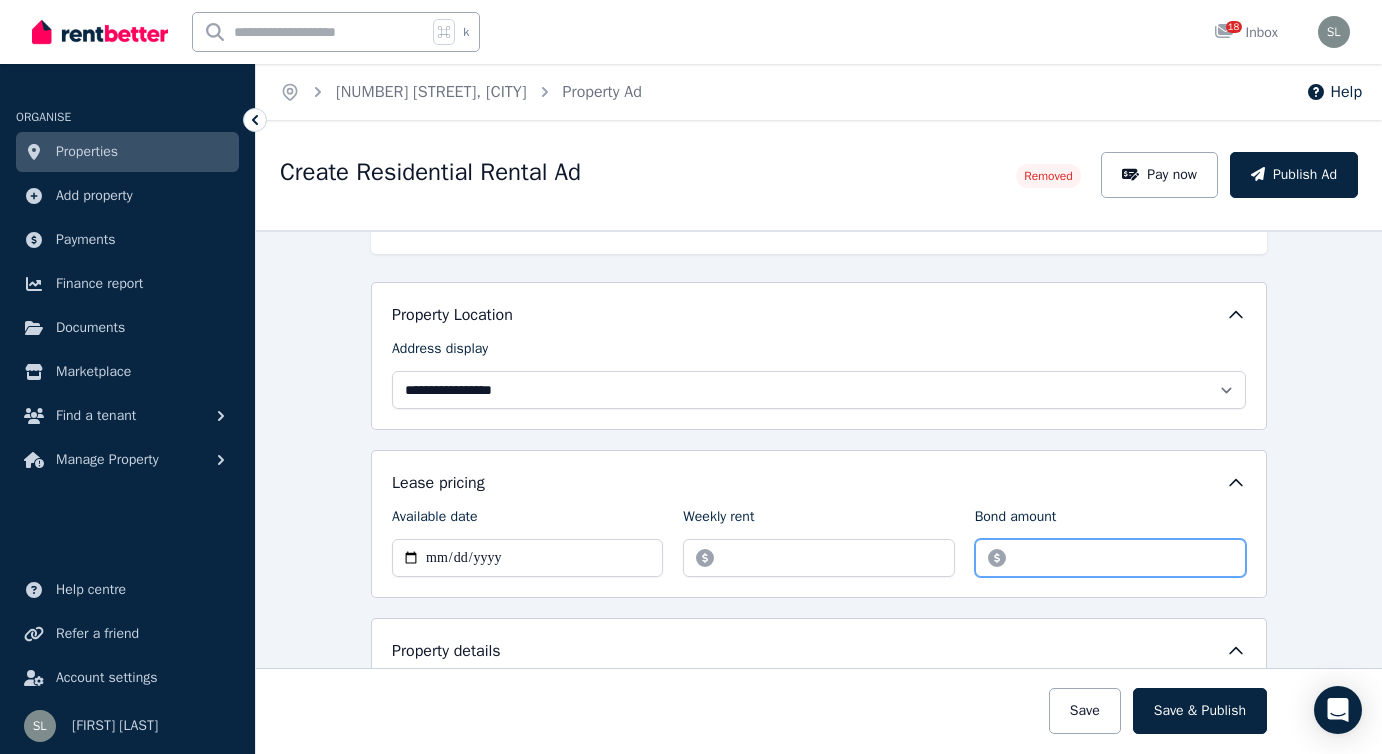 type on "*" 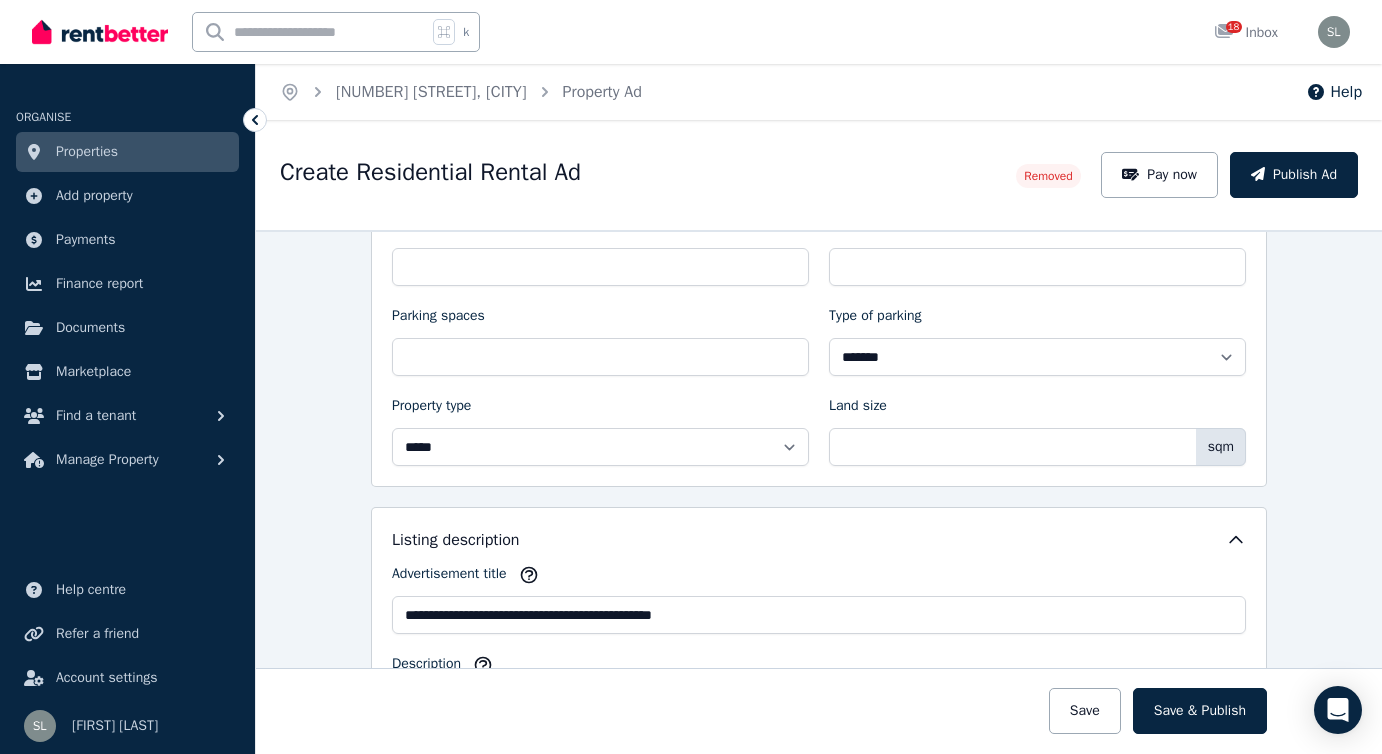 scroll, scrollTop: 666, scrollLeft: 0, axis: vertical 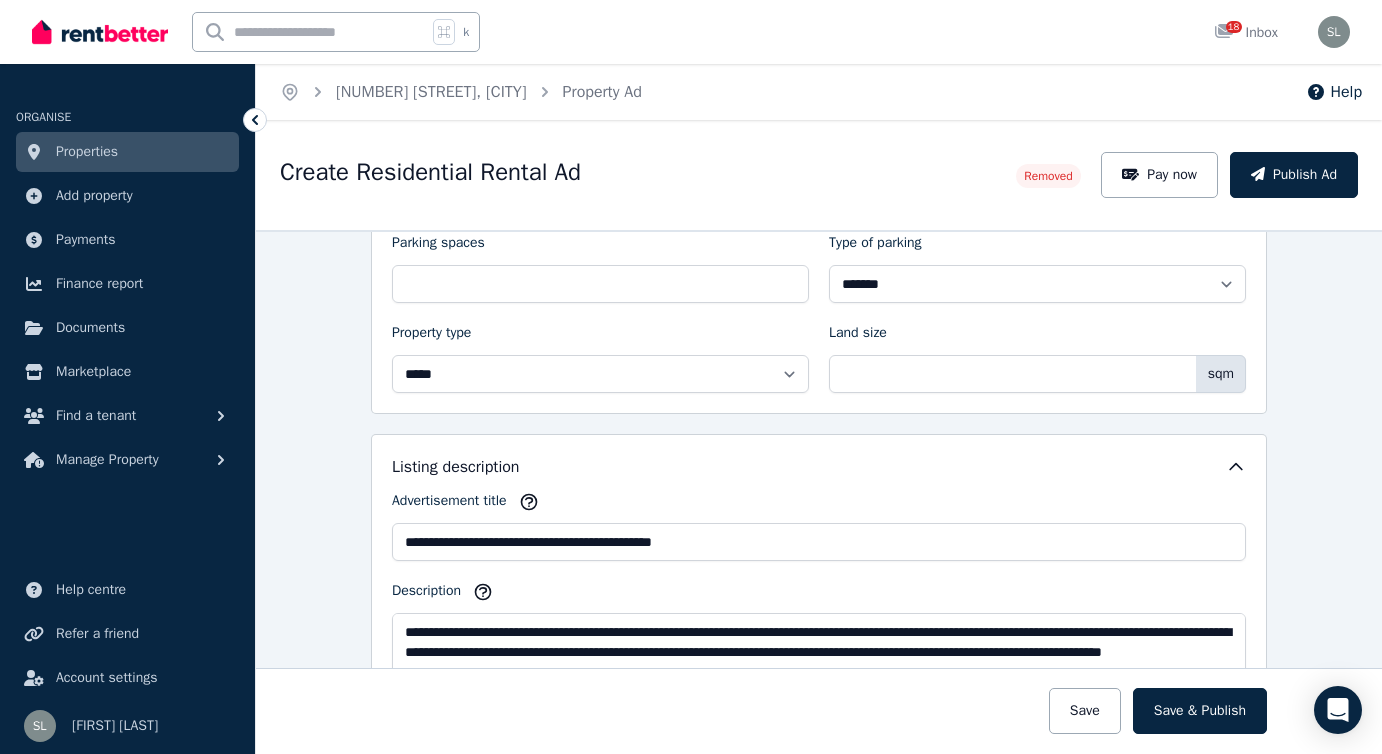 type on "****" 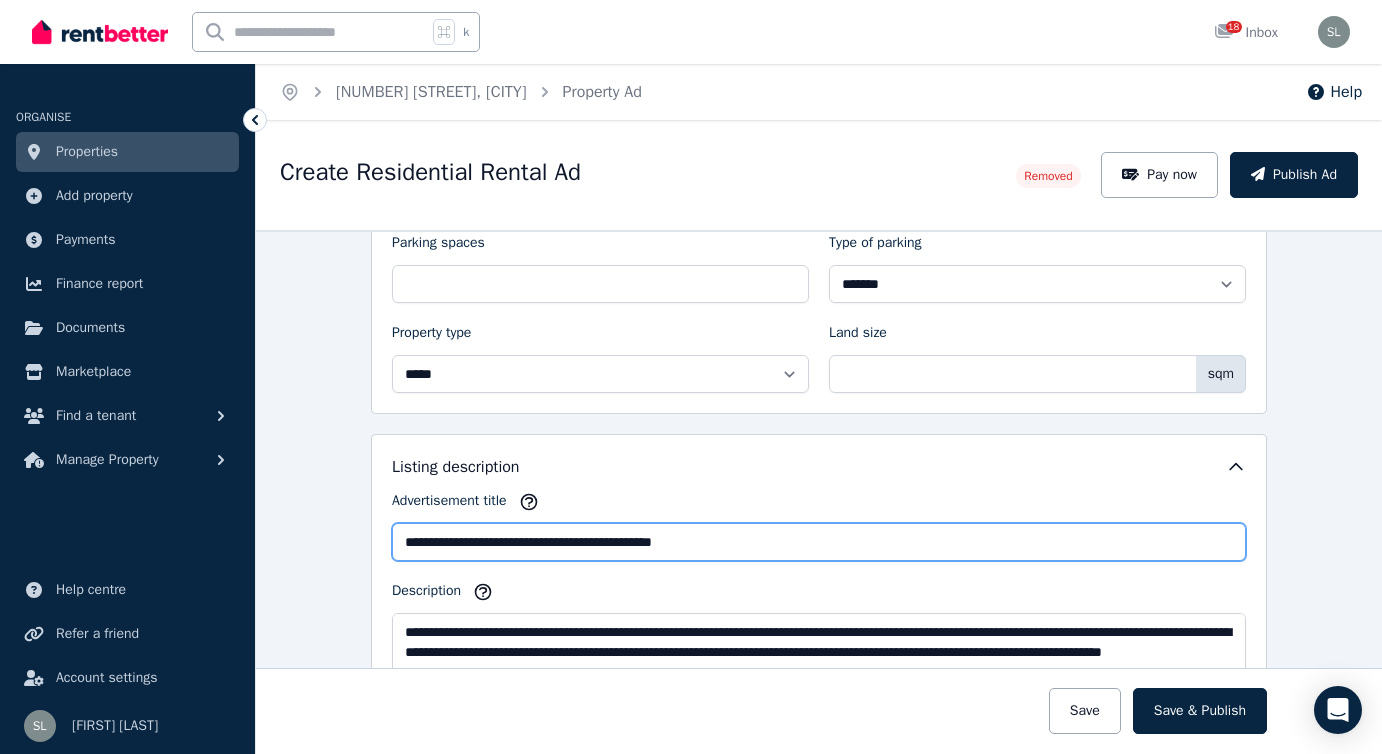 click on "**********" at bounding box center [819, 542] 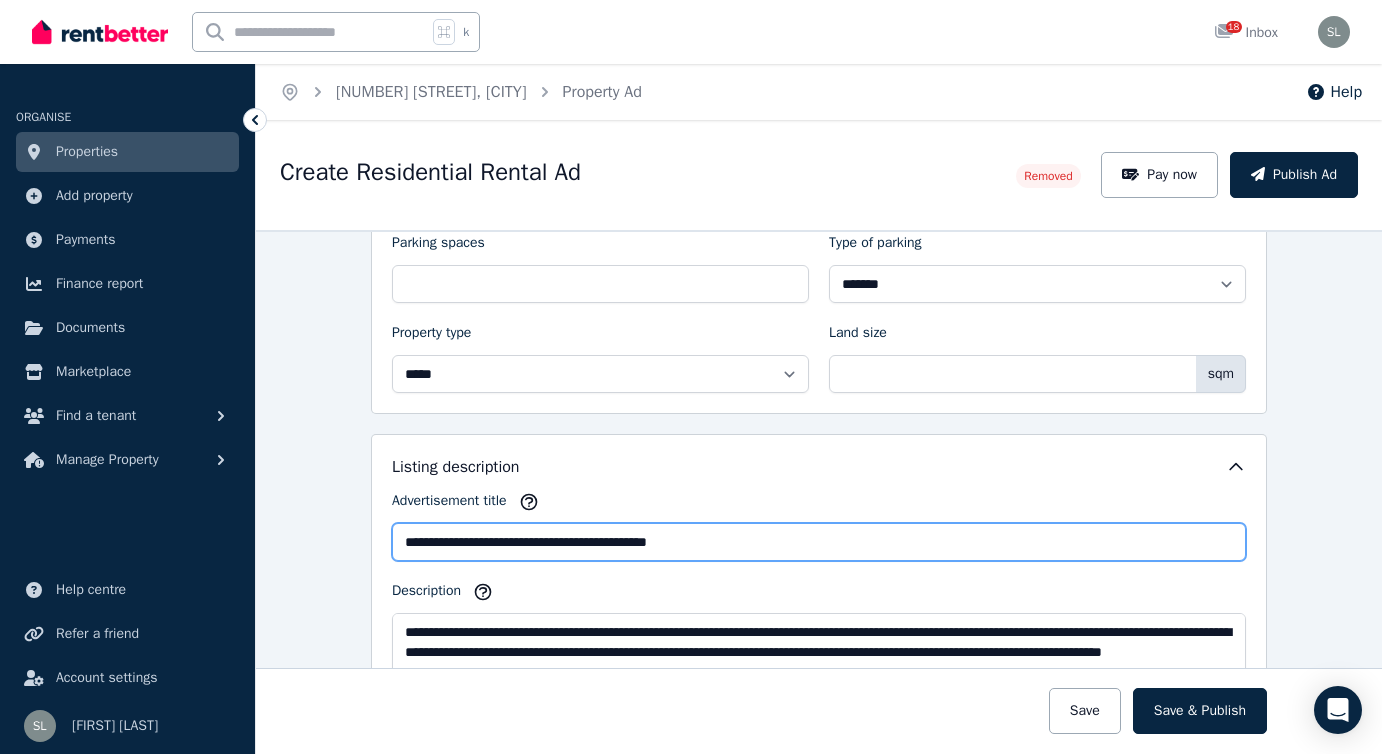 type on "**********" 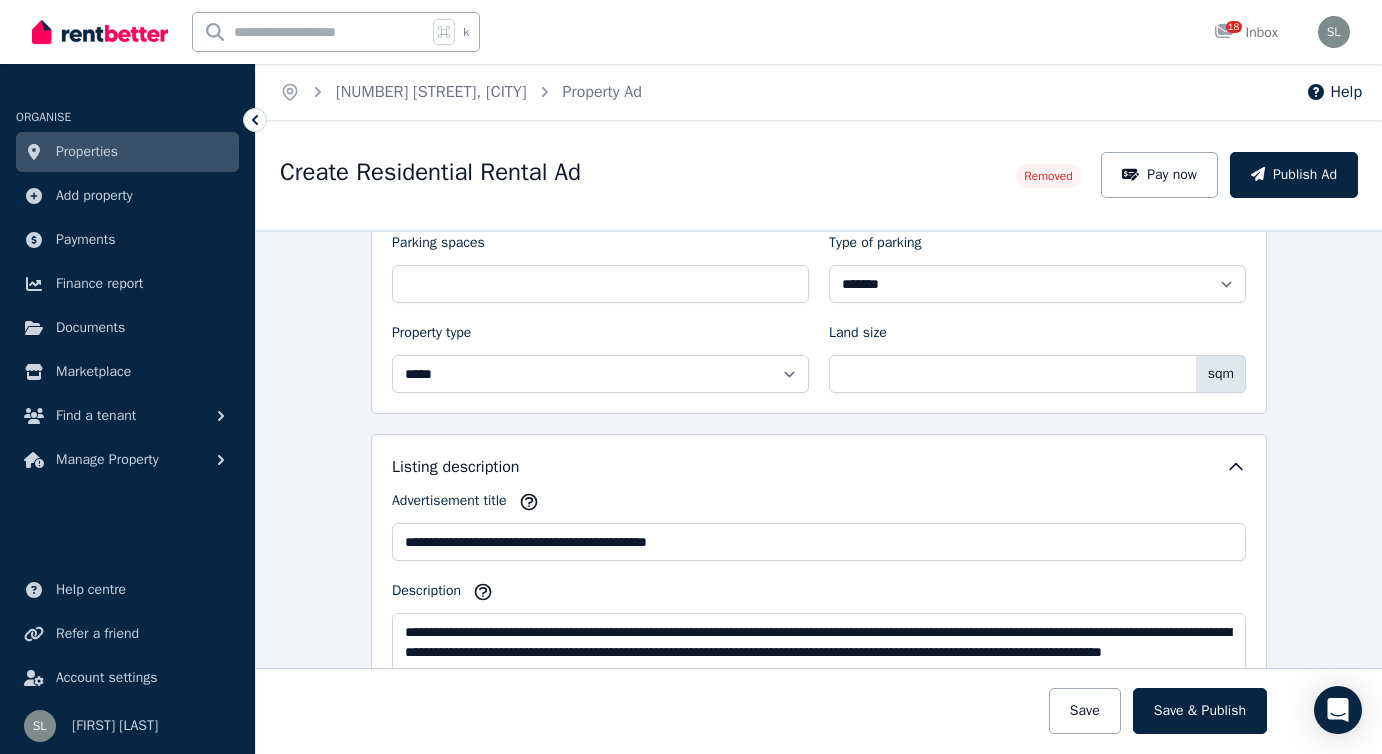 click on "Description" at bounding box center (819, 595) 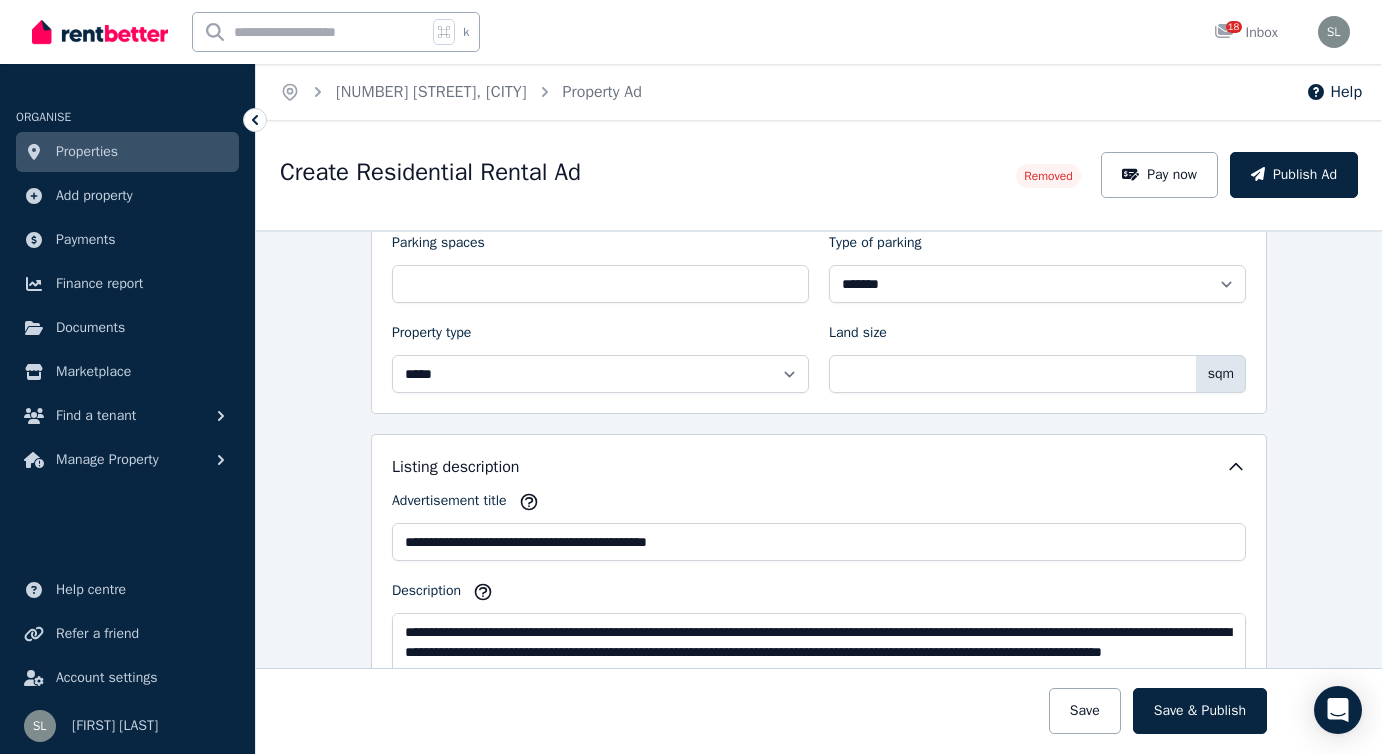 scroll, scrollTop: 731, scrollLeft: 0, axis: vertical 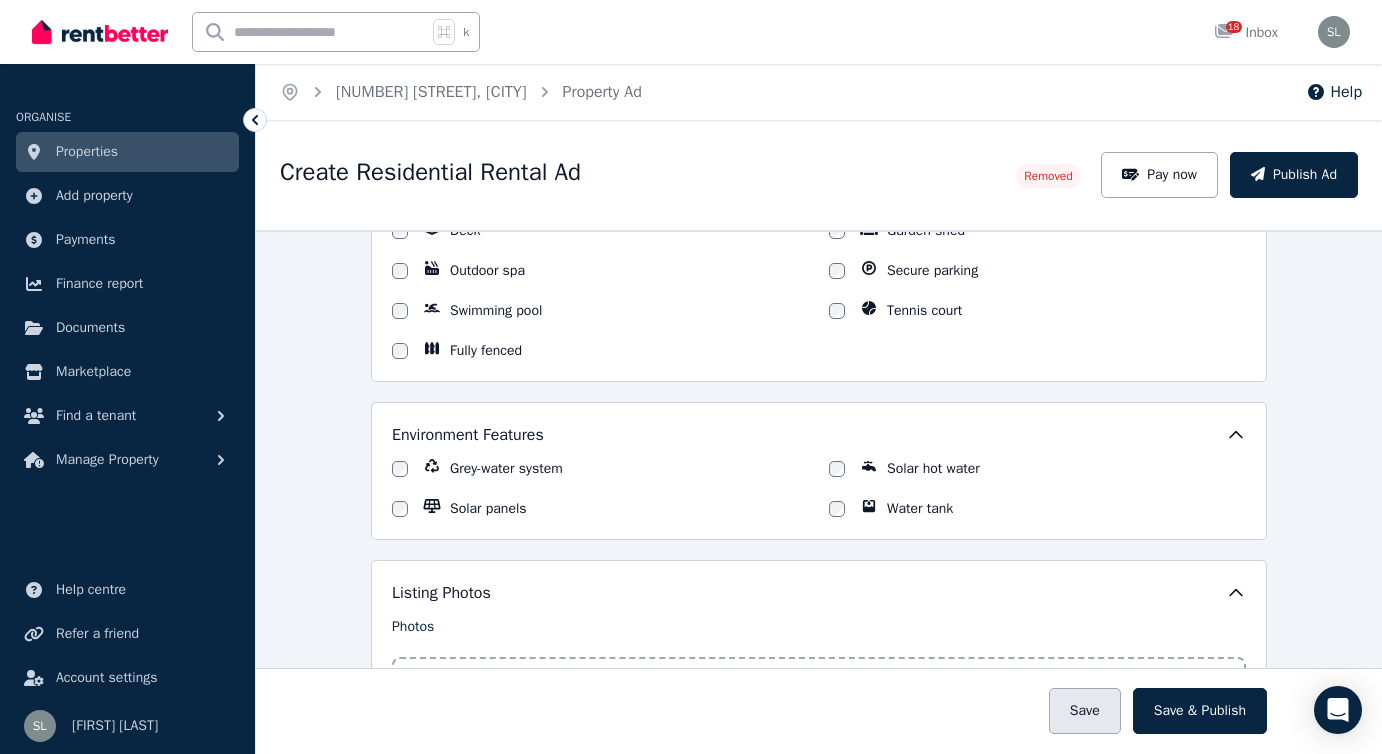 click on "Save" at bounding box center (1085, 711) 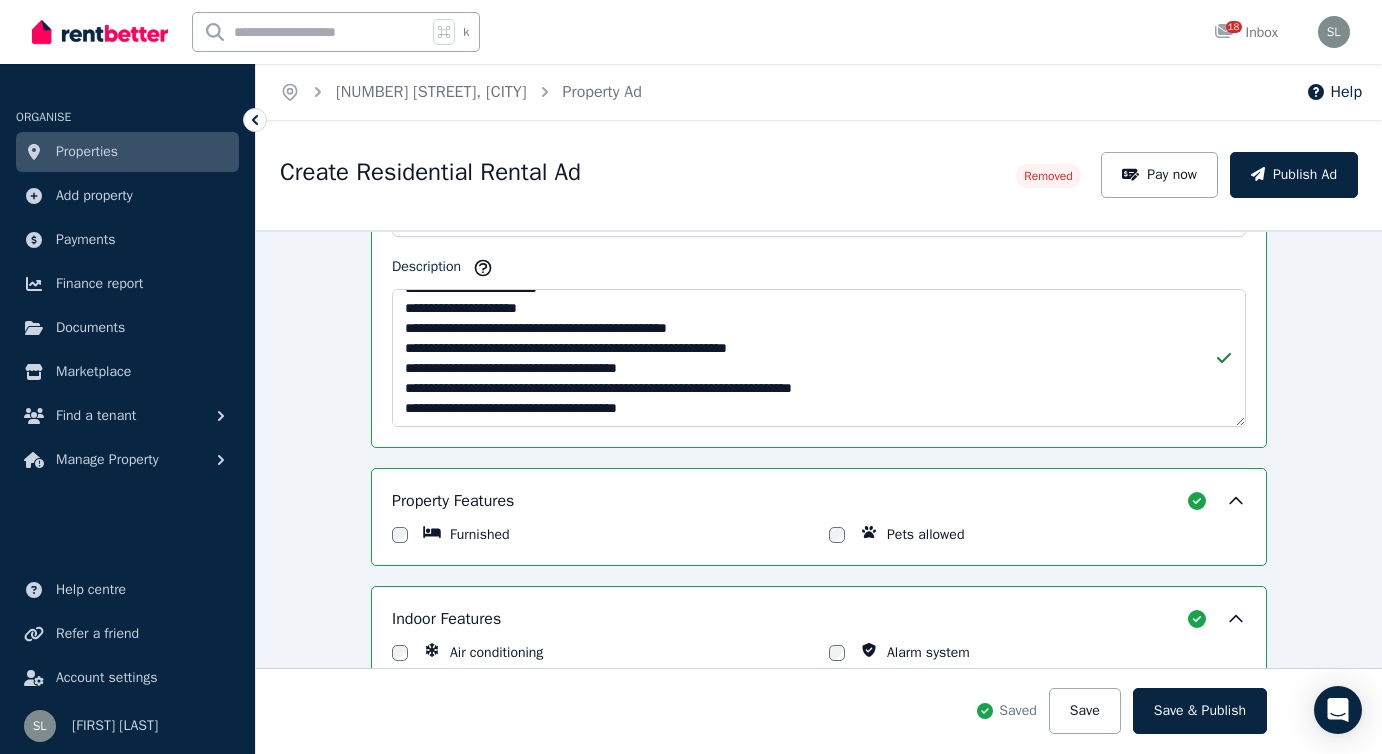 scroll, scrollTop: 934, scrollLeft: 0, axis: vertical 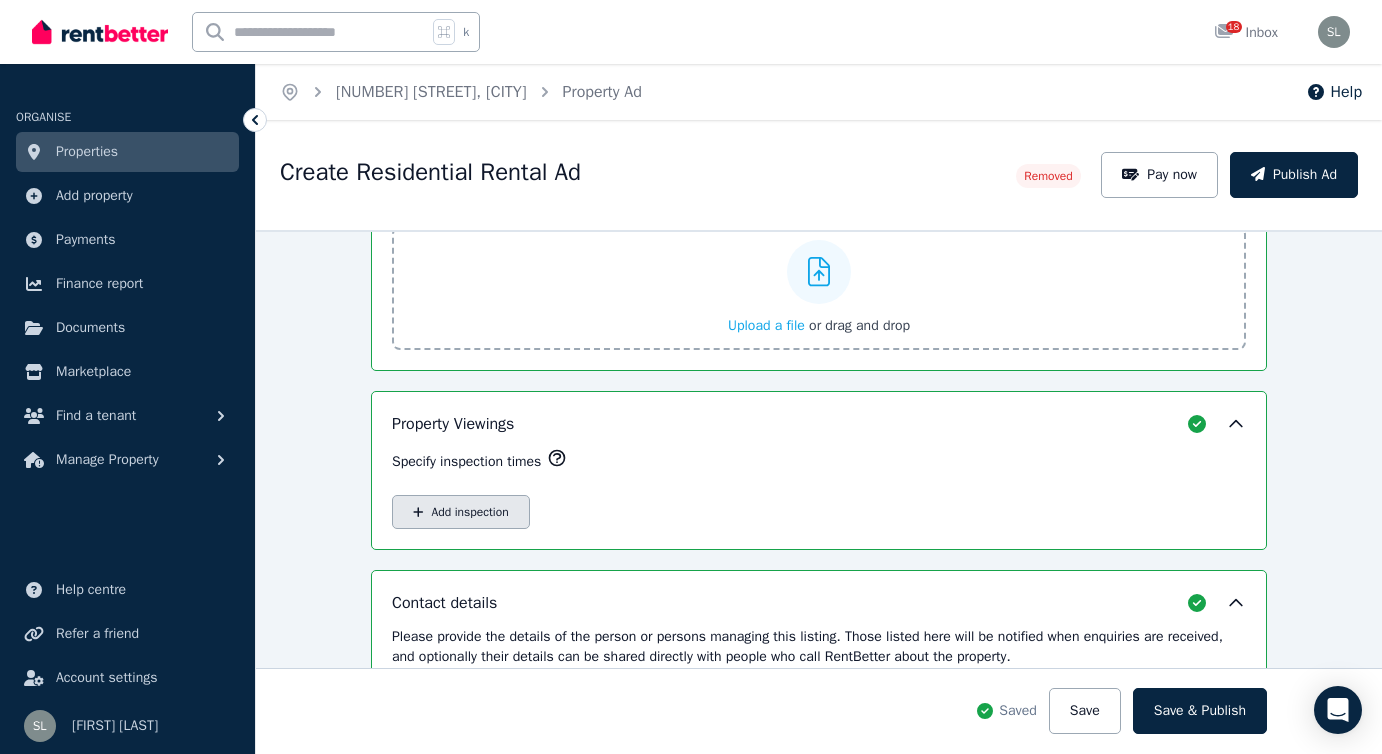 click on "Add inspection" at bounding box center [461, 512] 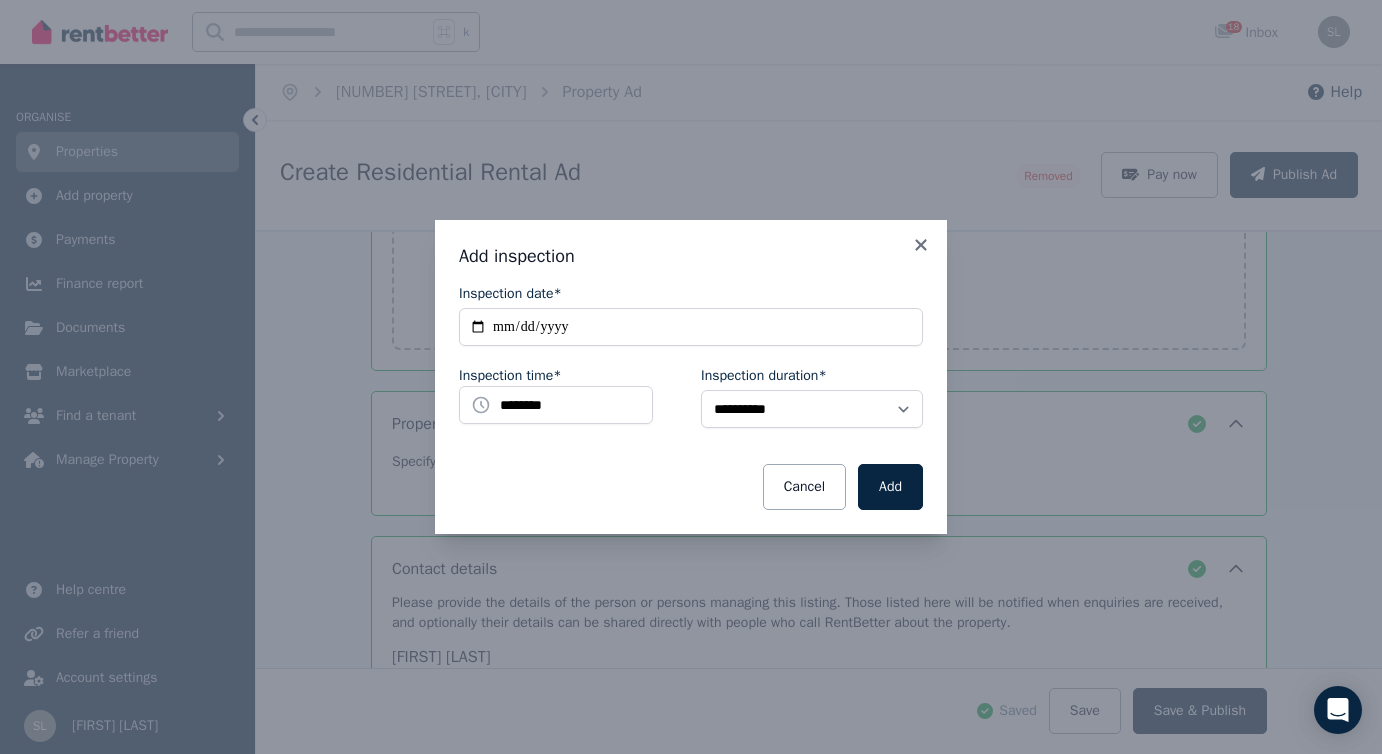 click on "**********" at bounding box center (691, 377) 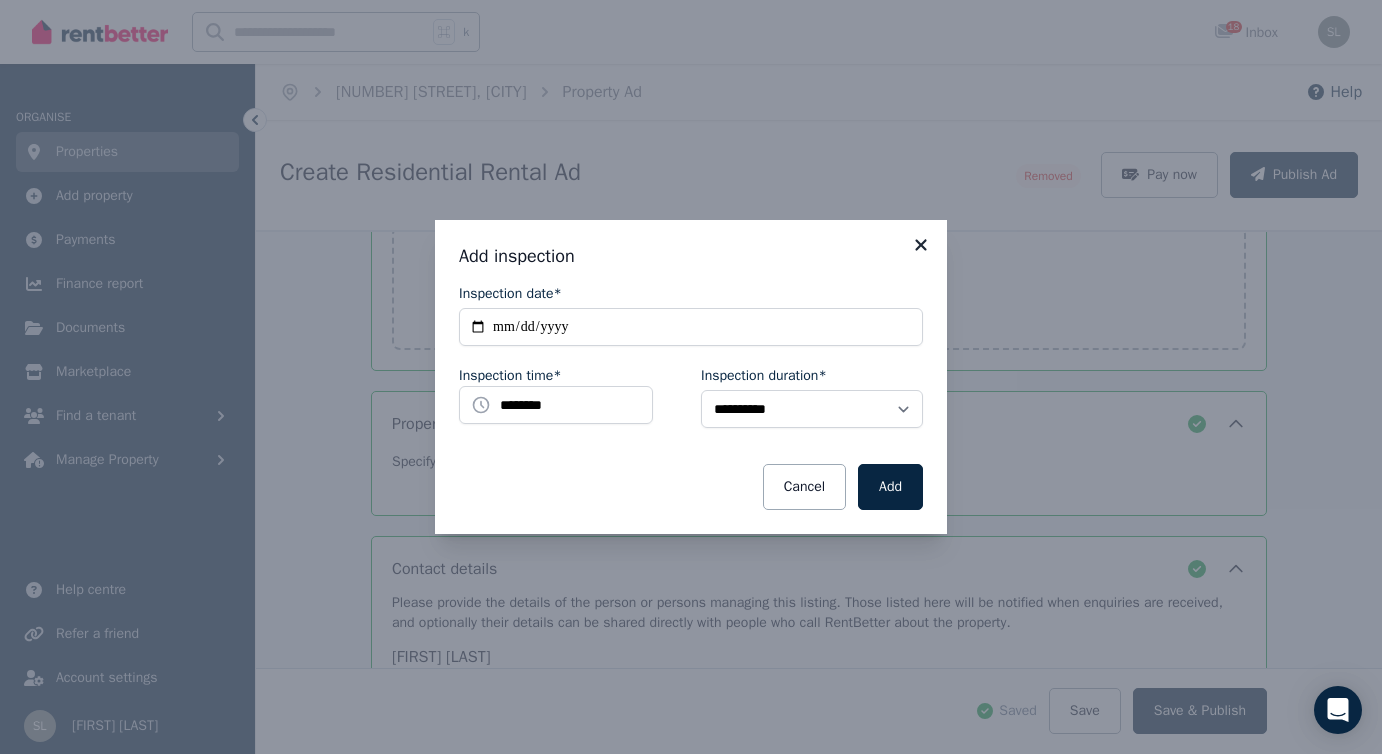 click 